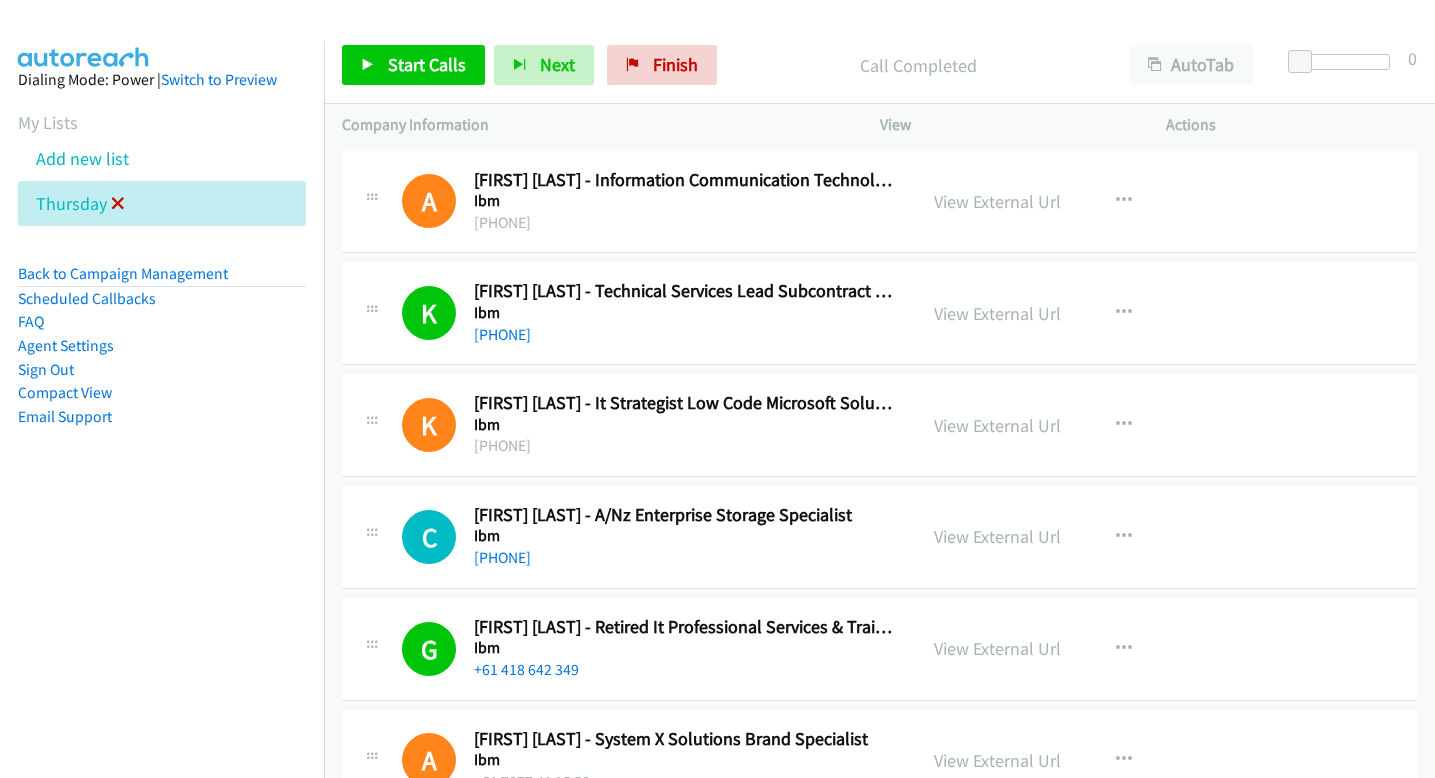 scroll, scrollTop: 0, scrollLeft: 0, axis: both 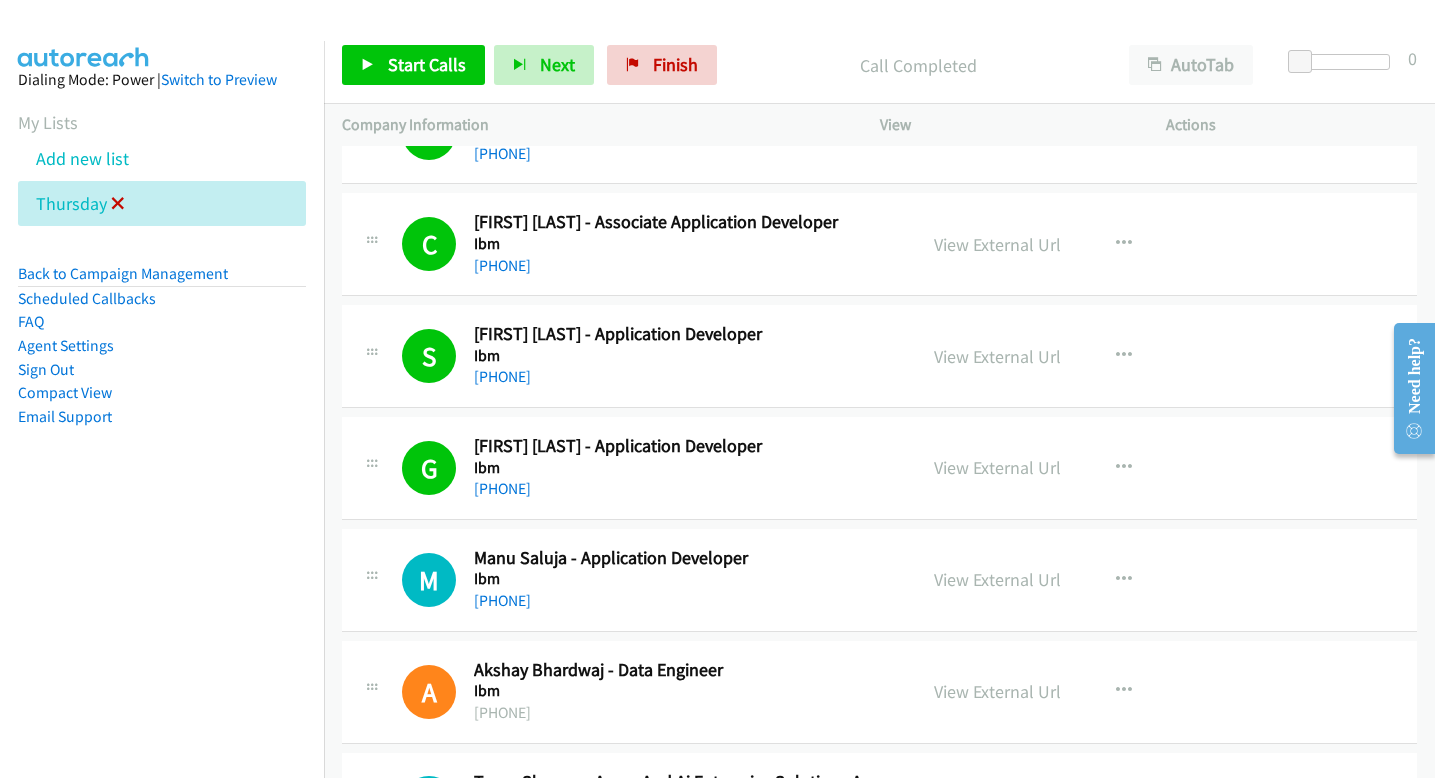 click at bounding box center [118, 205] 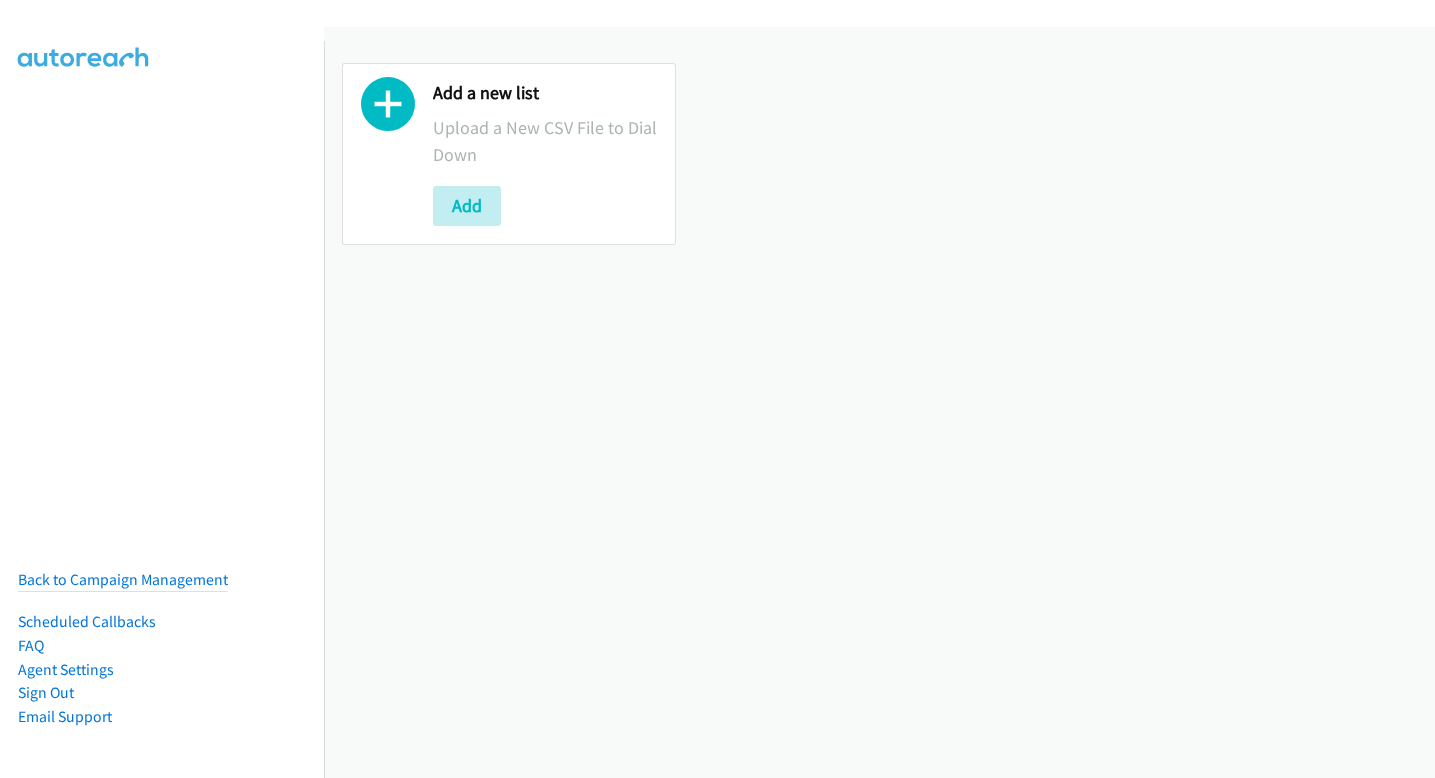 scroll, scrollTop: 0, scrollLeft: 0, axis: both 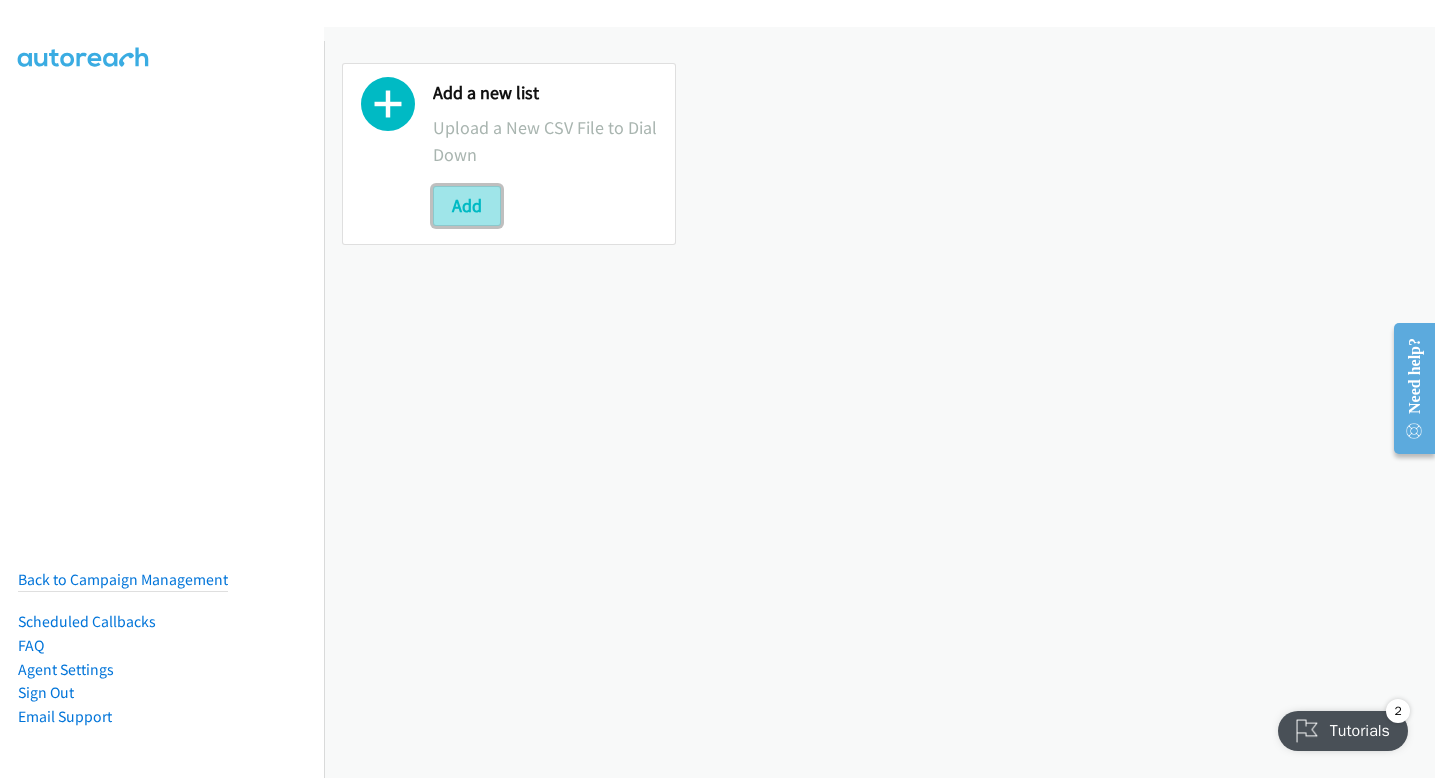 click on "Add" at bounding box center [467, 206] 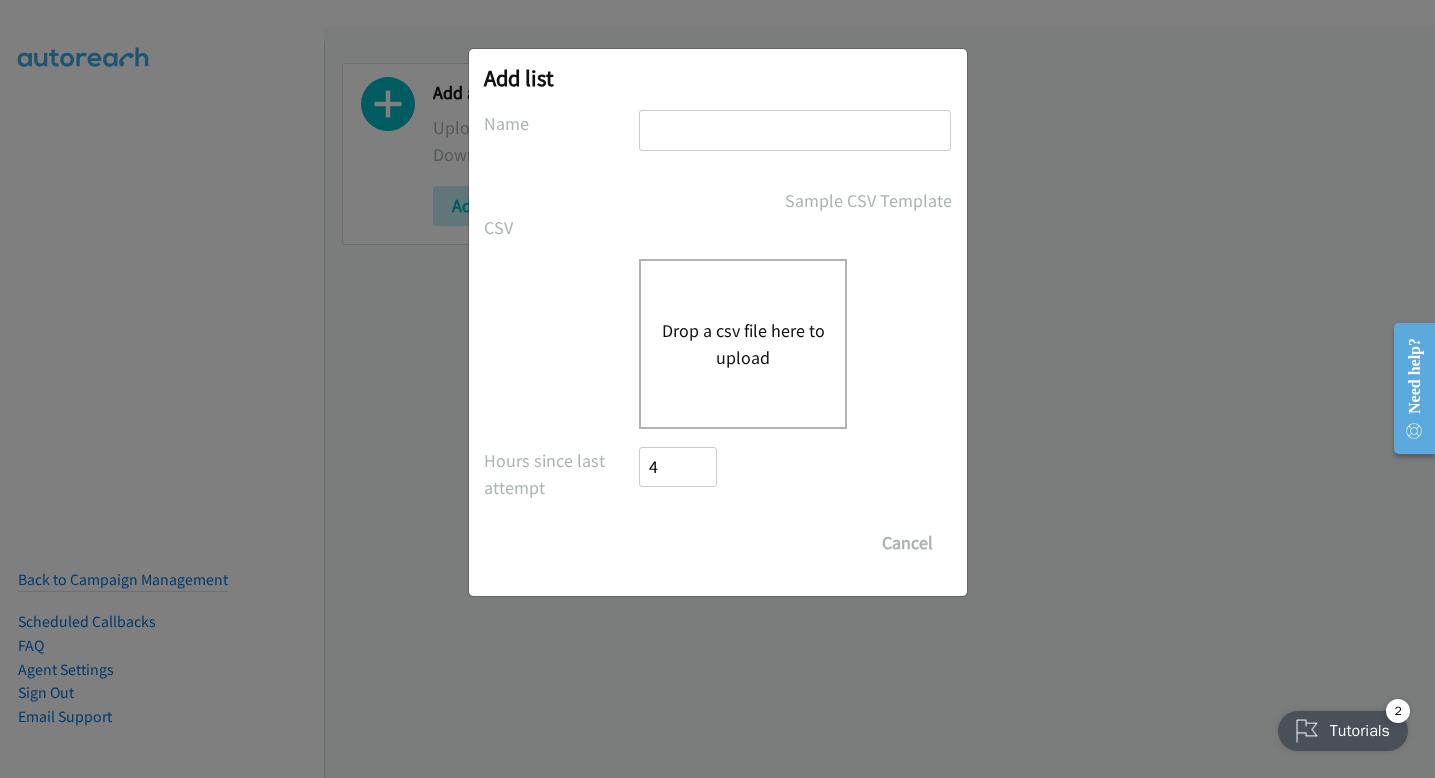 click on "Drop a csv file here to upload" at bounding box center (743, 344) 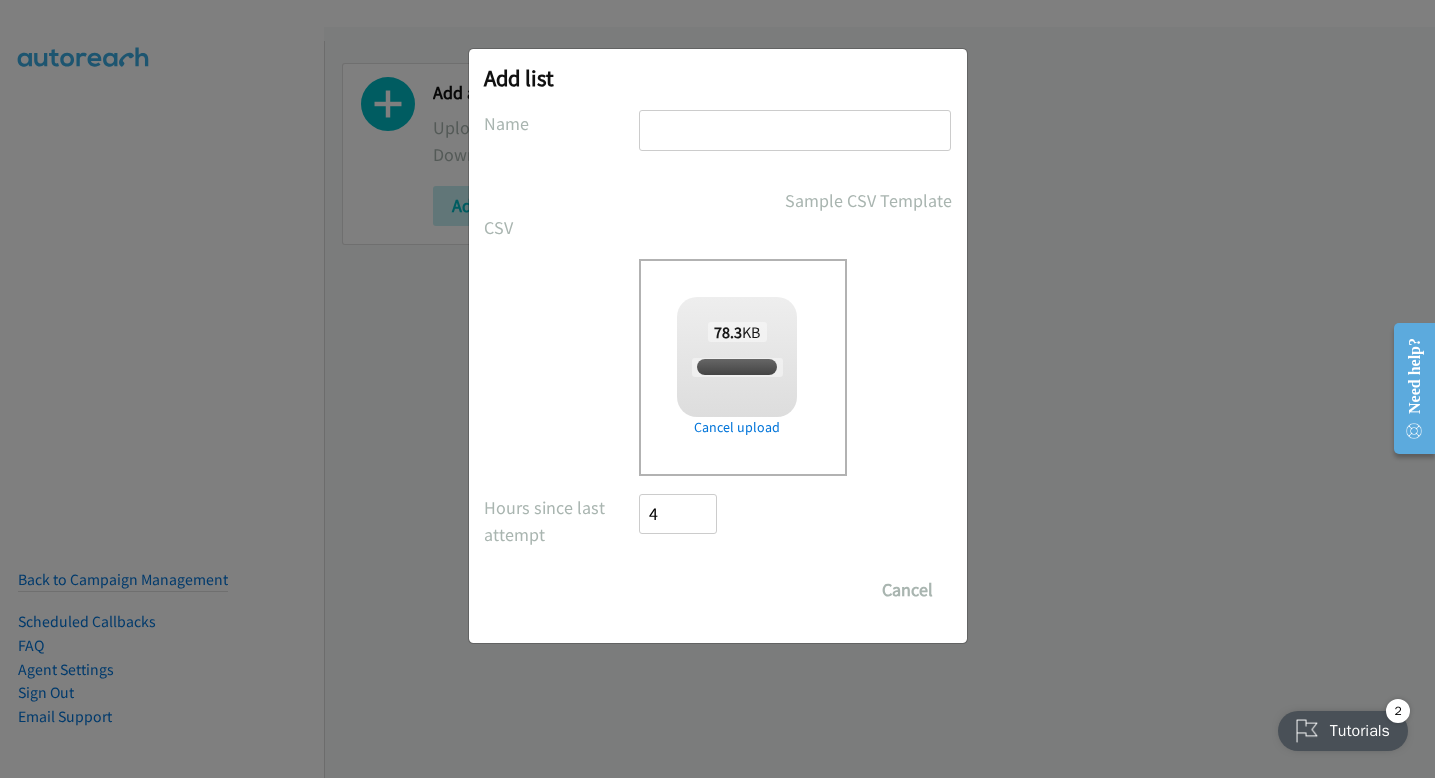checkbox on "true" 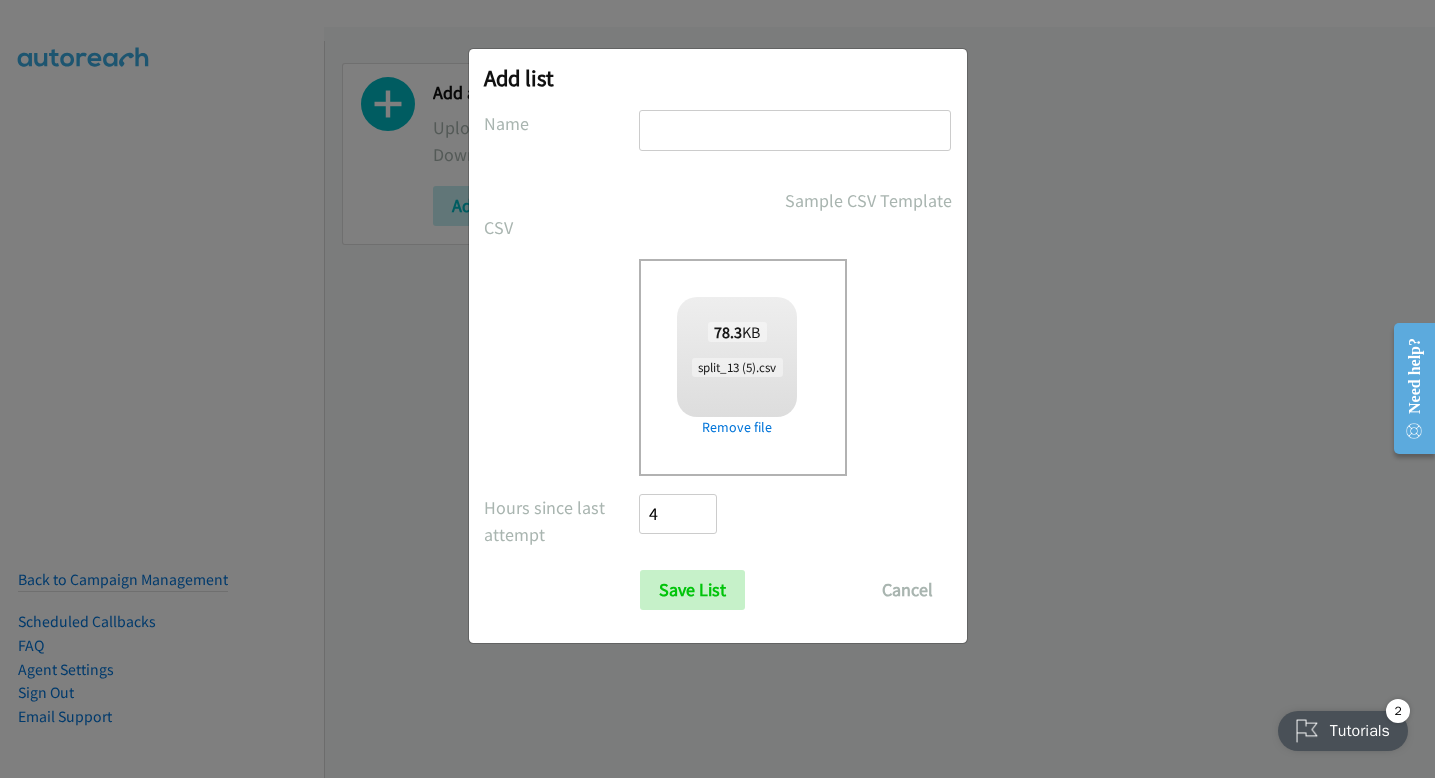click at bounding box center (795, 130) 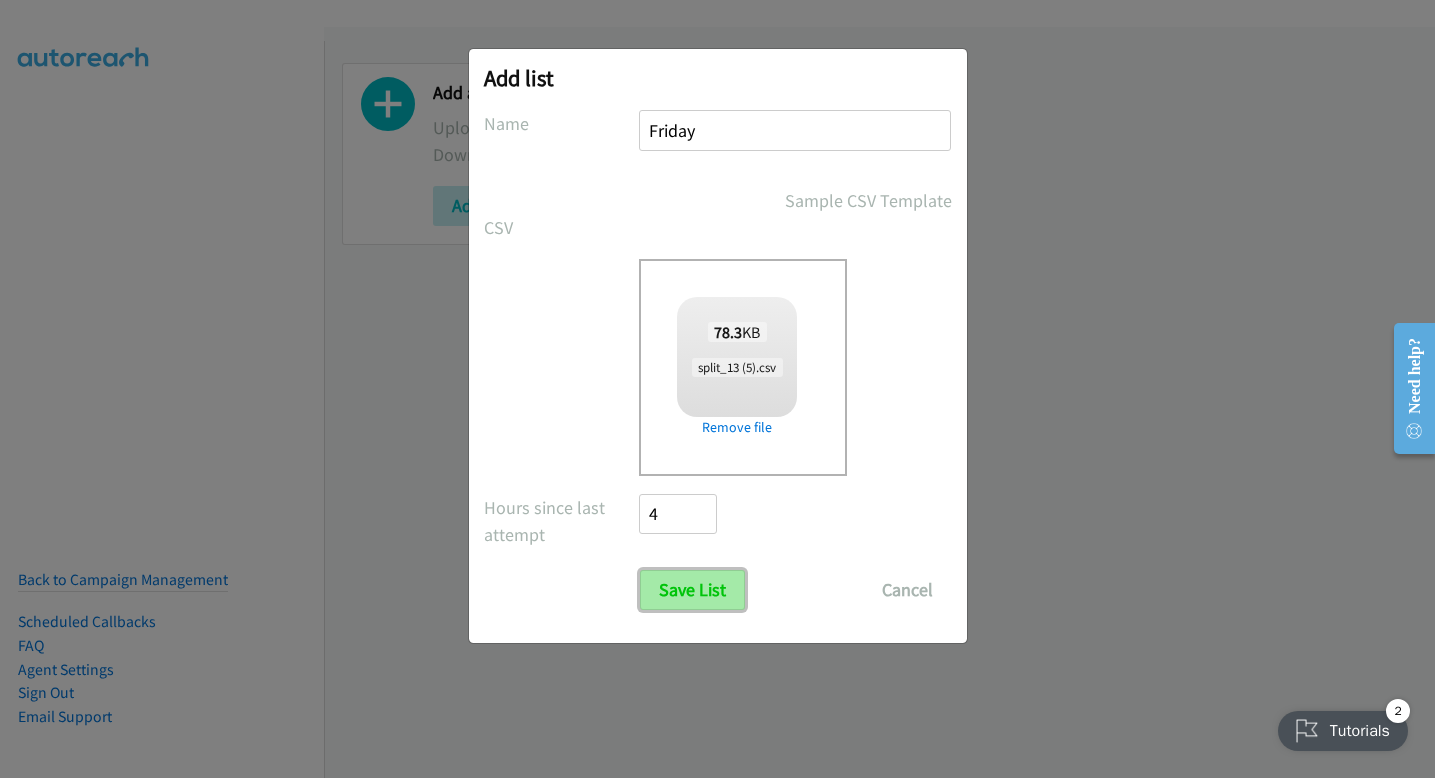 click on "Save List" at bounding box center (692, 590) 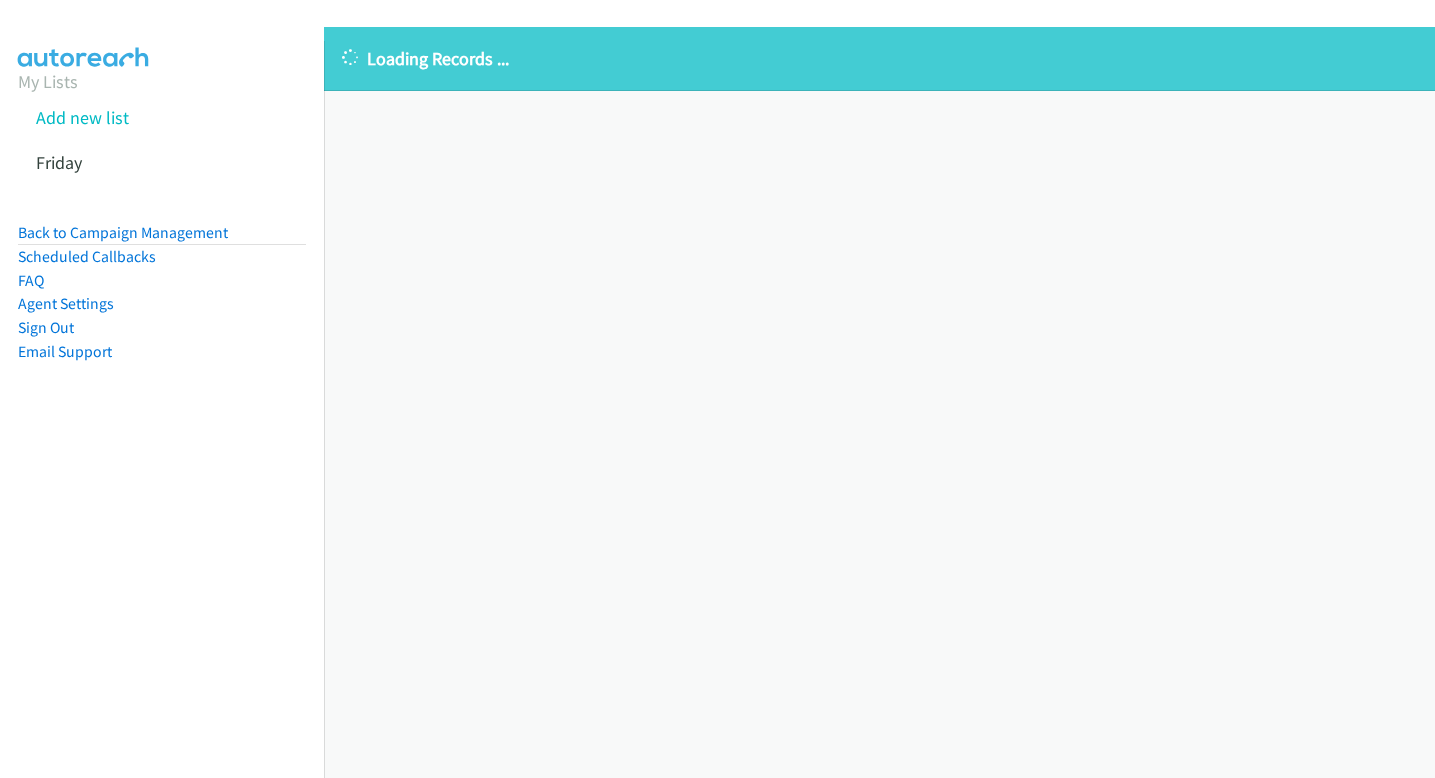 scroll, scrollTop: 0, scrollLeft: 0, axis: both 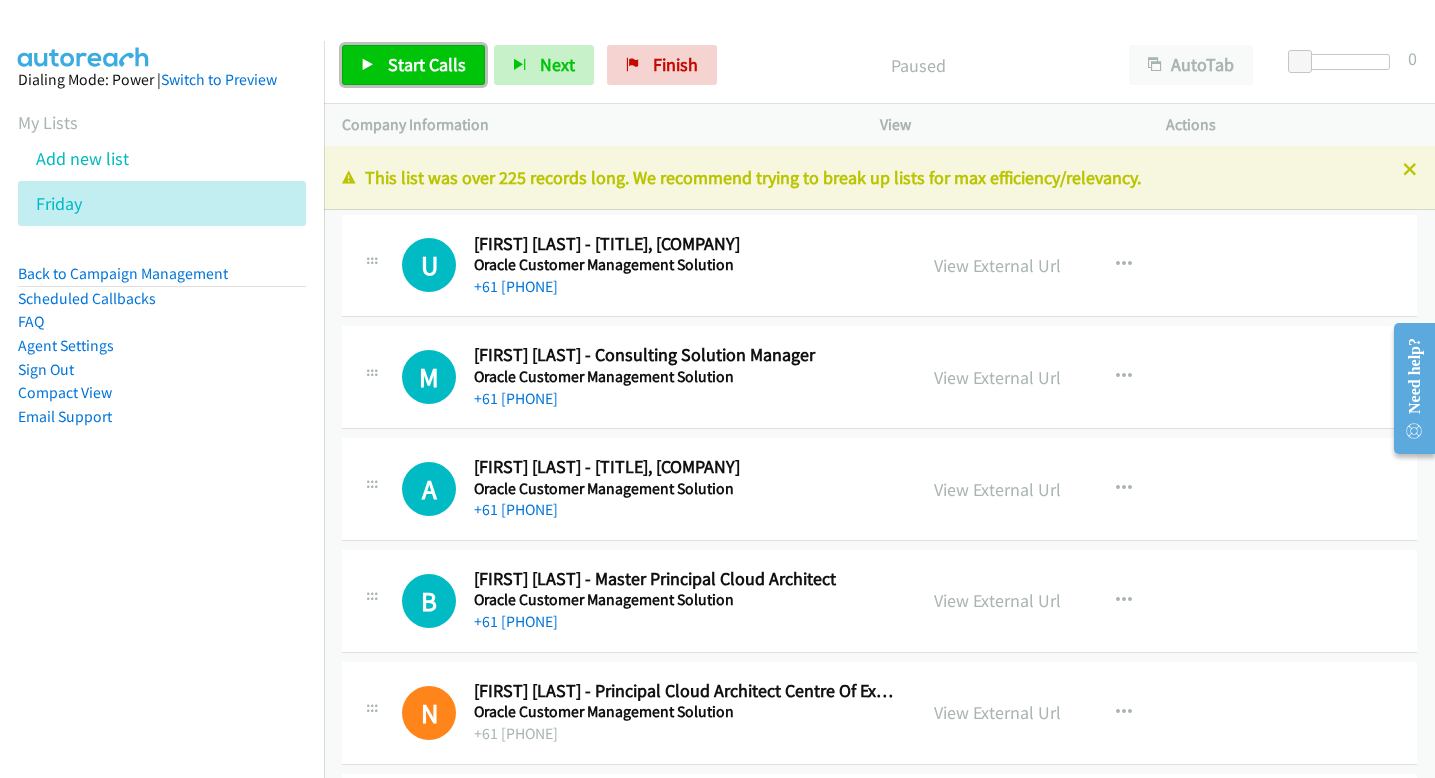 click on "Start Calls" at bounding box center (427, 64) 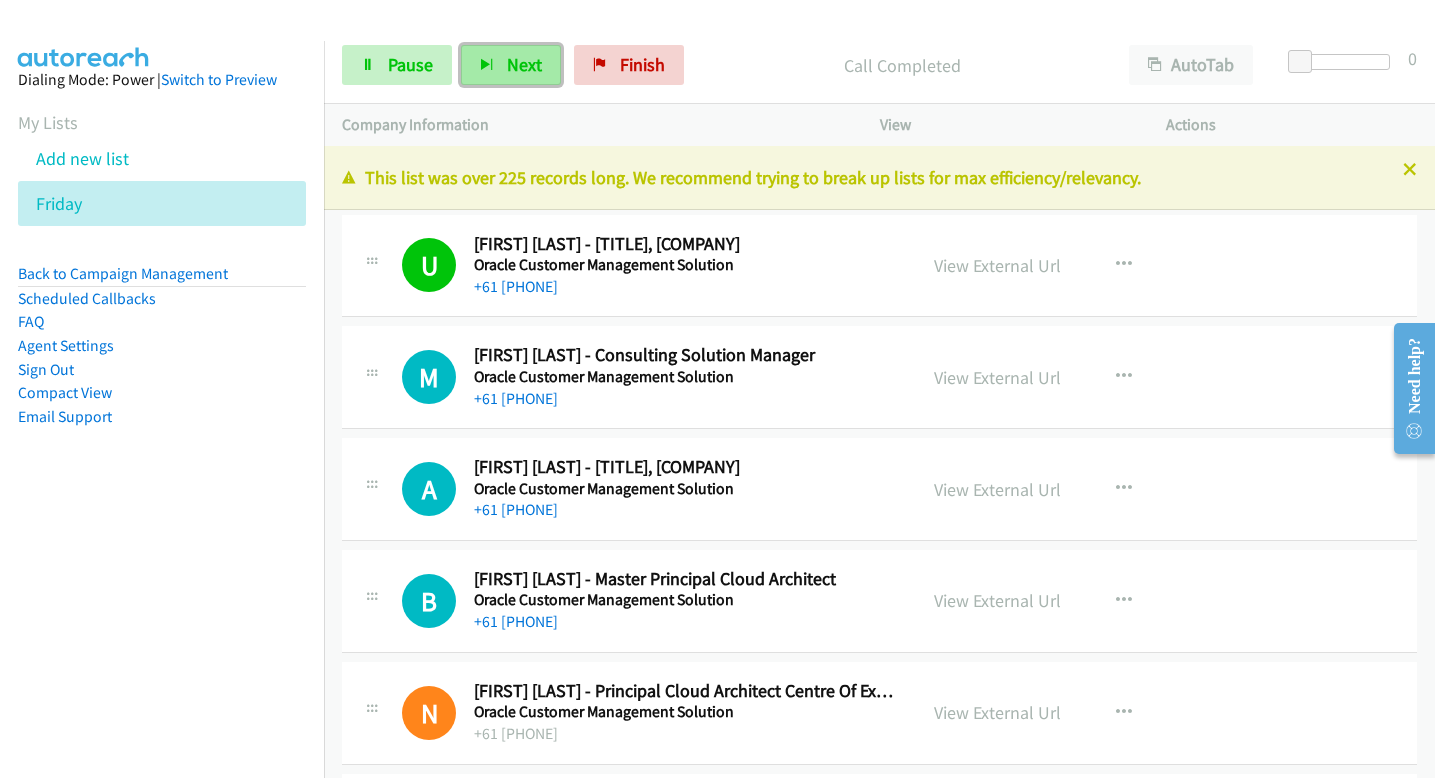 click on "Next" at bounding box center (511, 65) 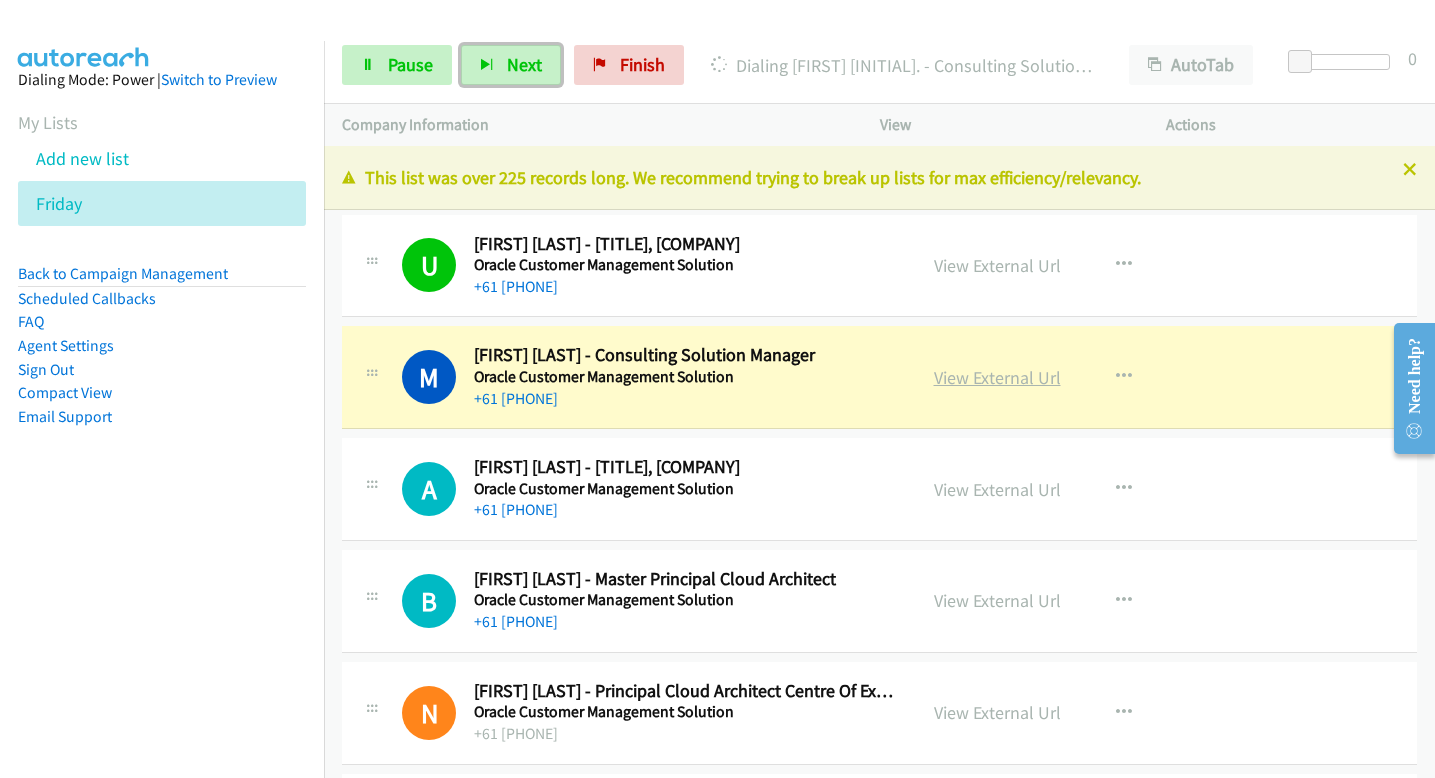 click on "View External Url" at bounding box center [997, 377] 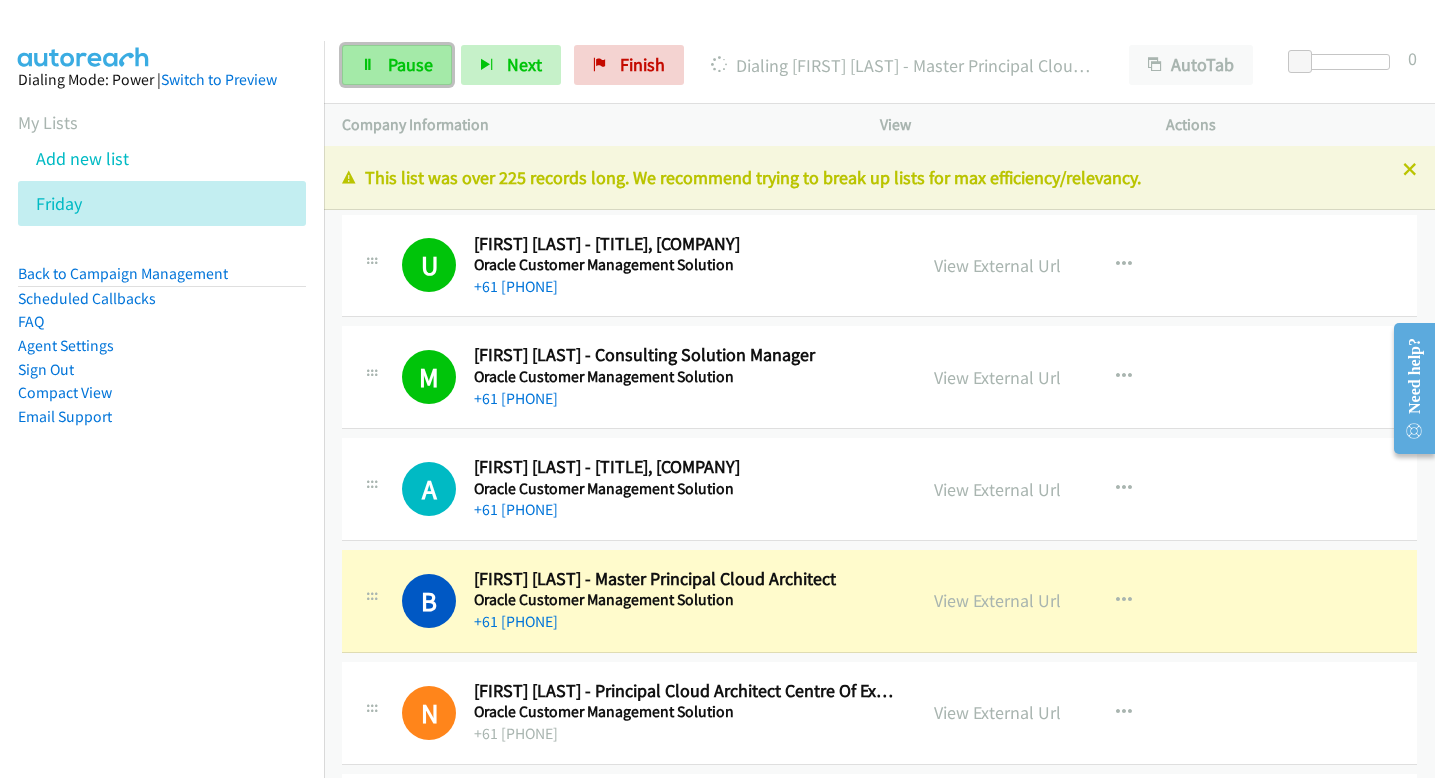 click on "Pause" at bounding box center (410, 64) 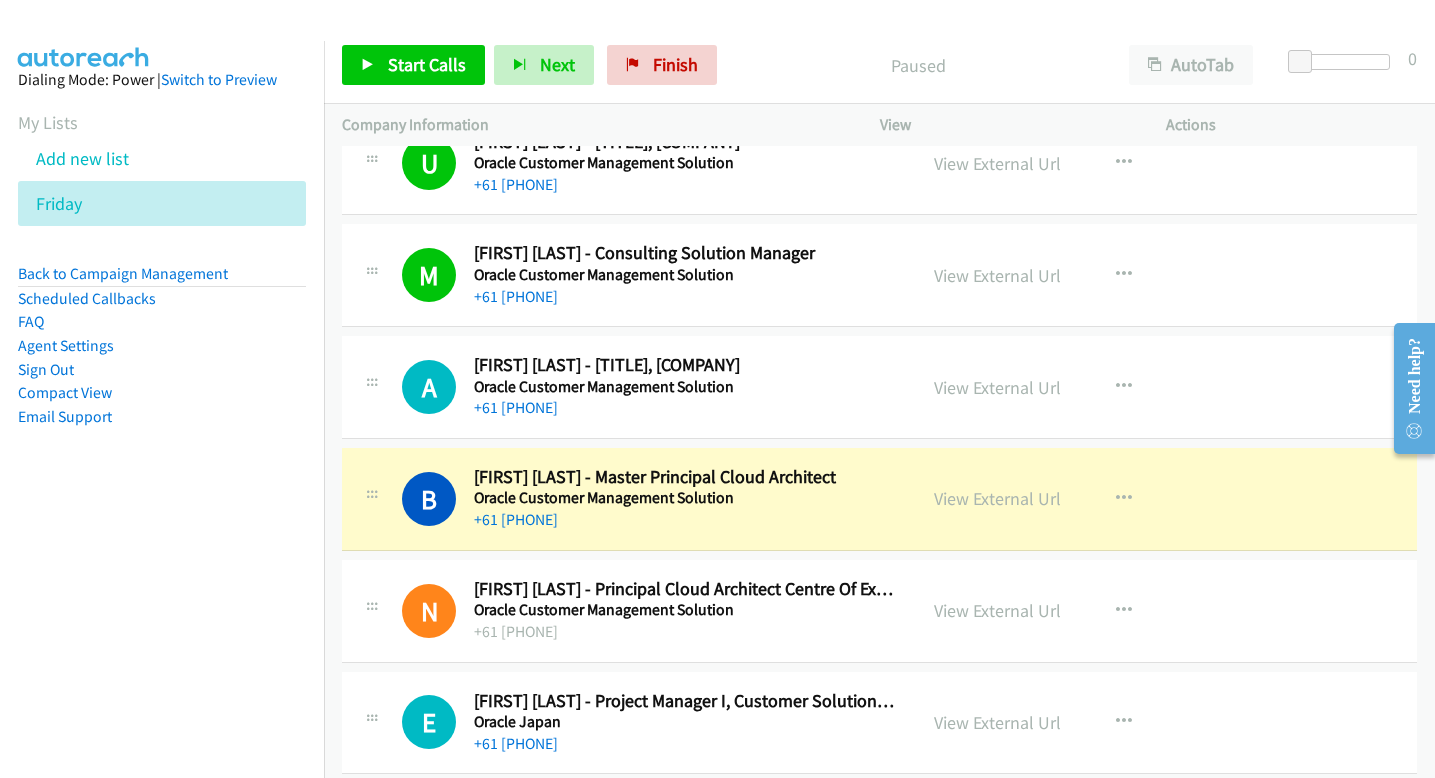 scroll, scrollTop: 114, scrollLeft: 0, axis: vertical 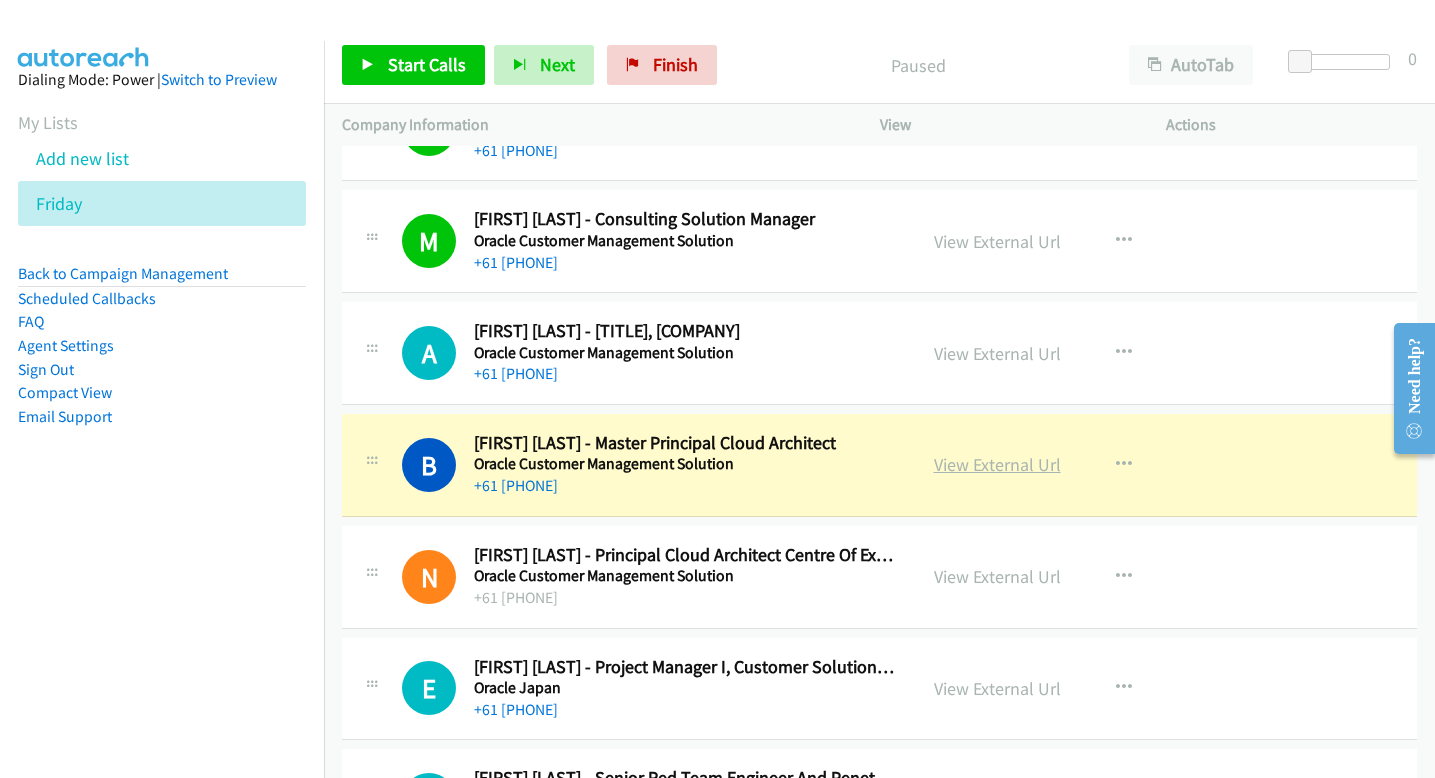 click on "View External Url" at bounding box center [997, 464] 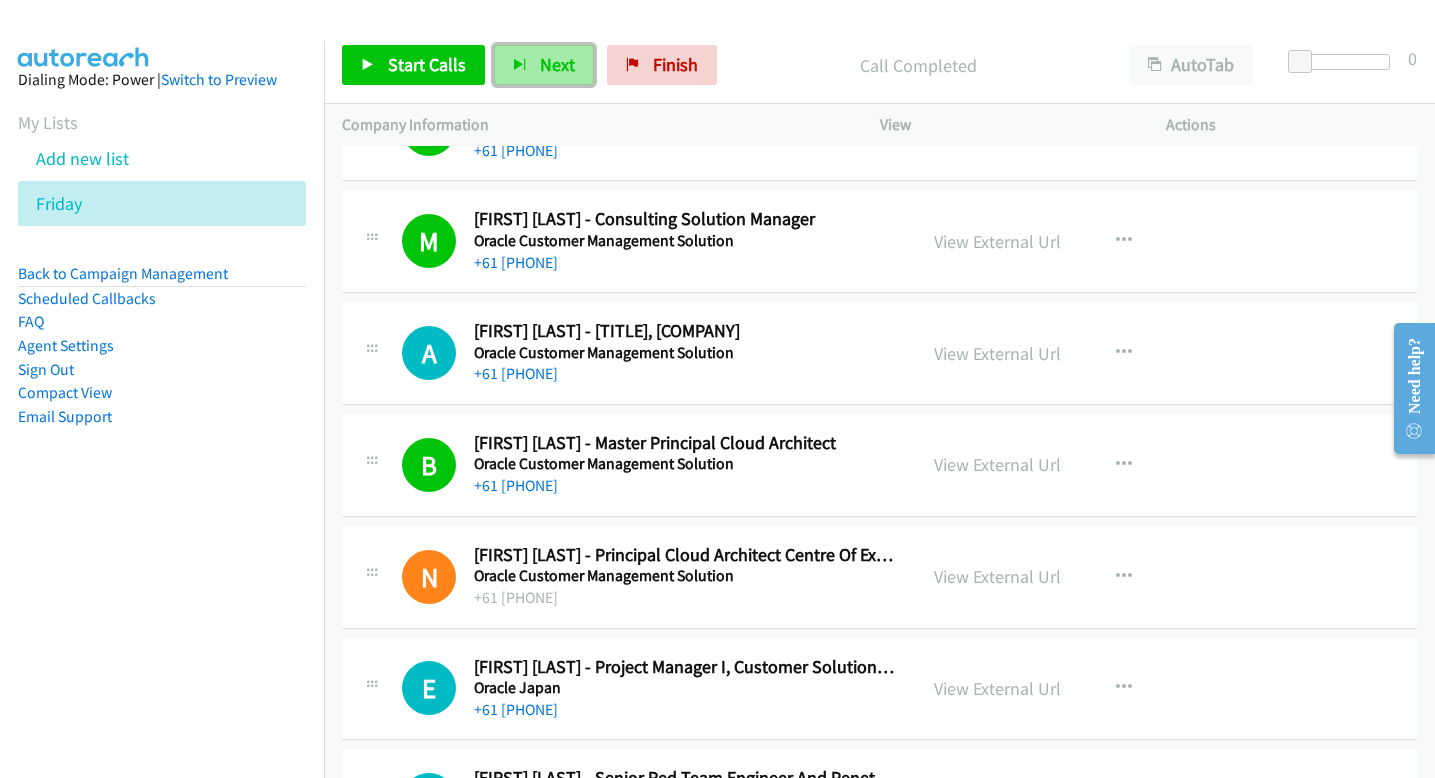 click on "Next" at bounding box center (557, 64) 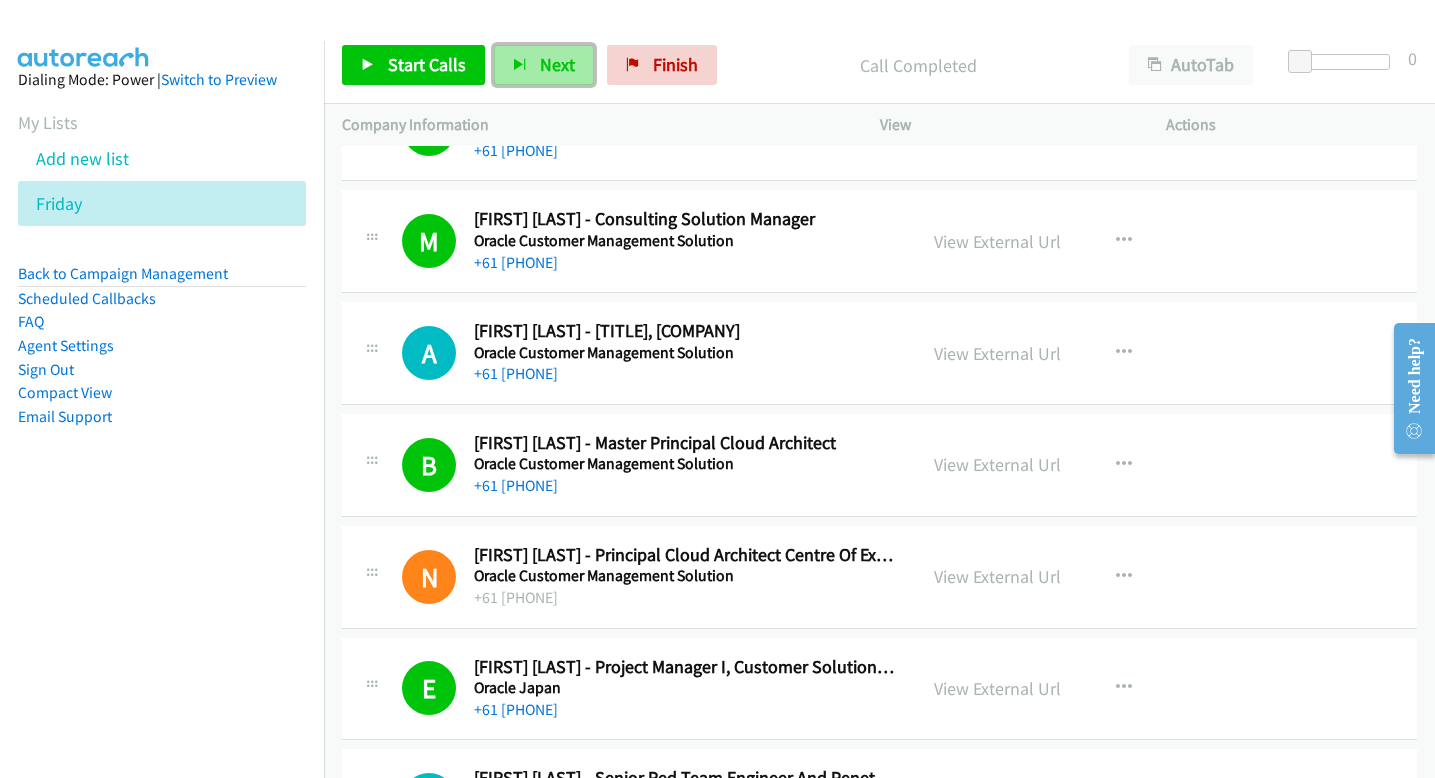 click on "Next" at bounding box center [557, 64] 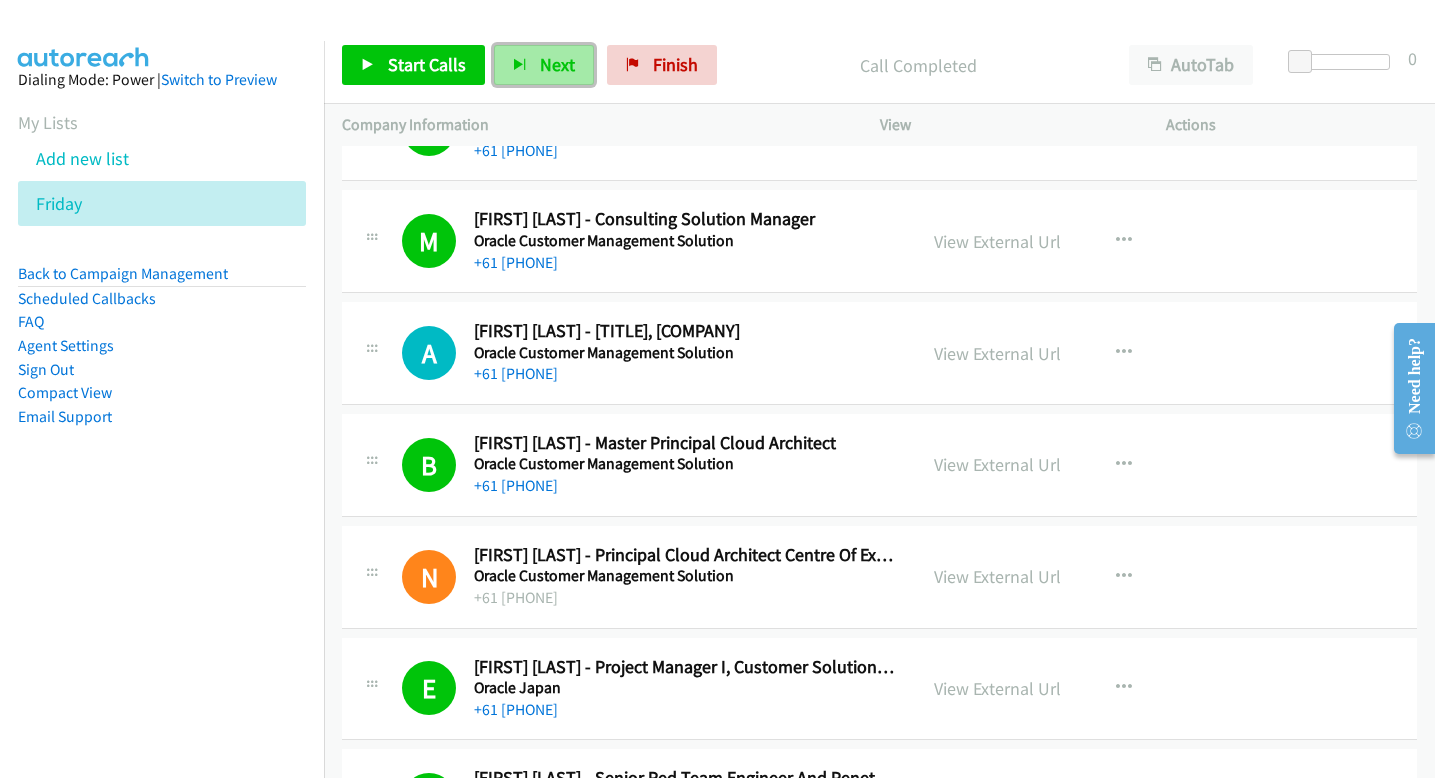 click on "Next" at bounding box center (557, 64) 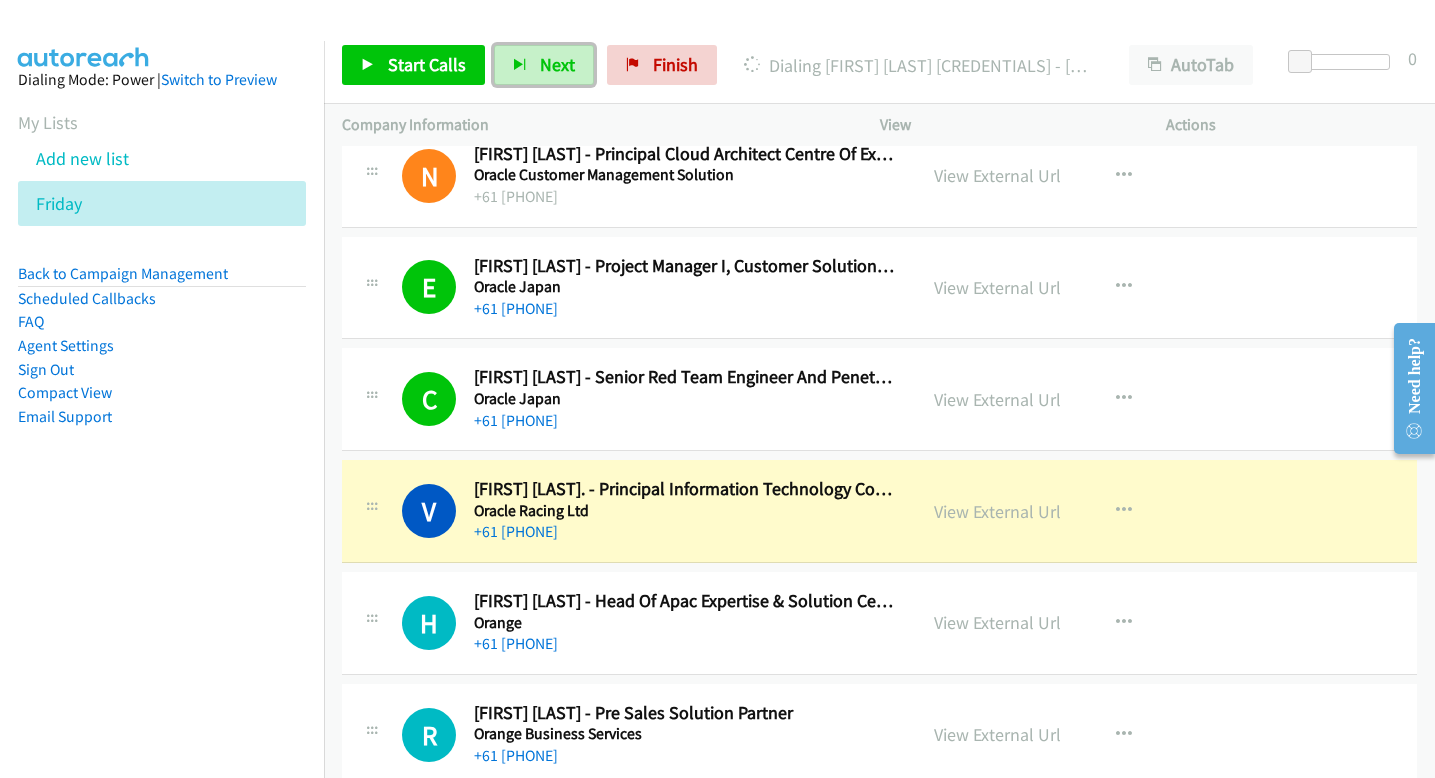 scroll, scrollTop: 551, scrollLeft: 0, axis: vertical 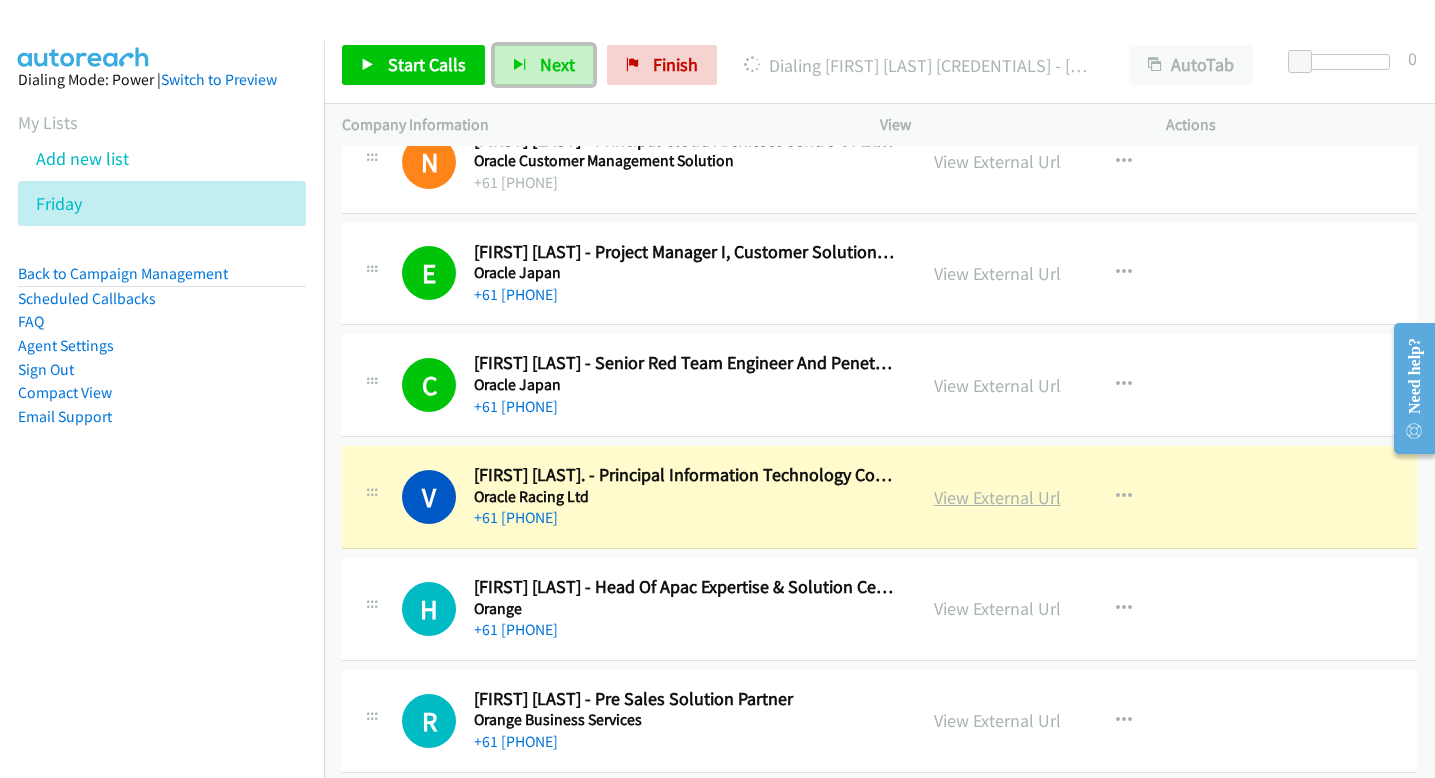 click on "View External Url" at bounding box center (997, 497) 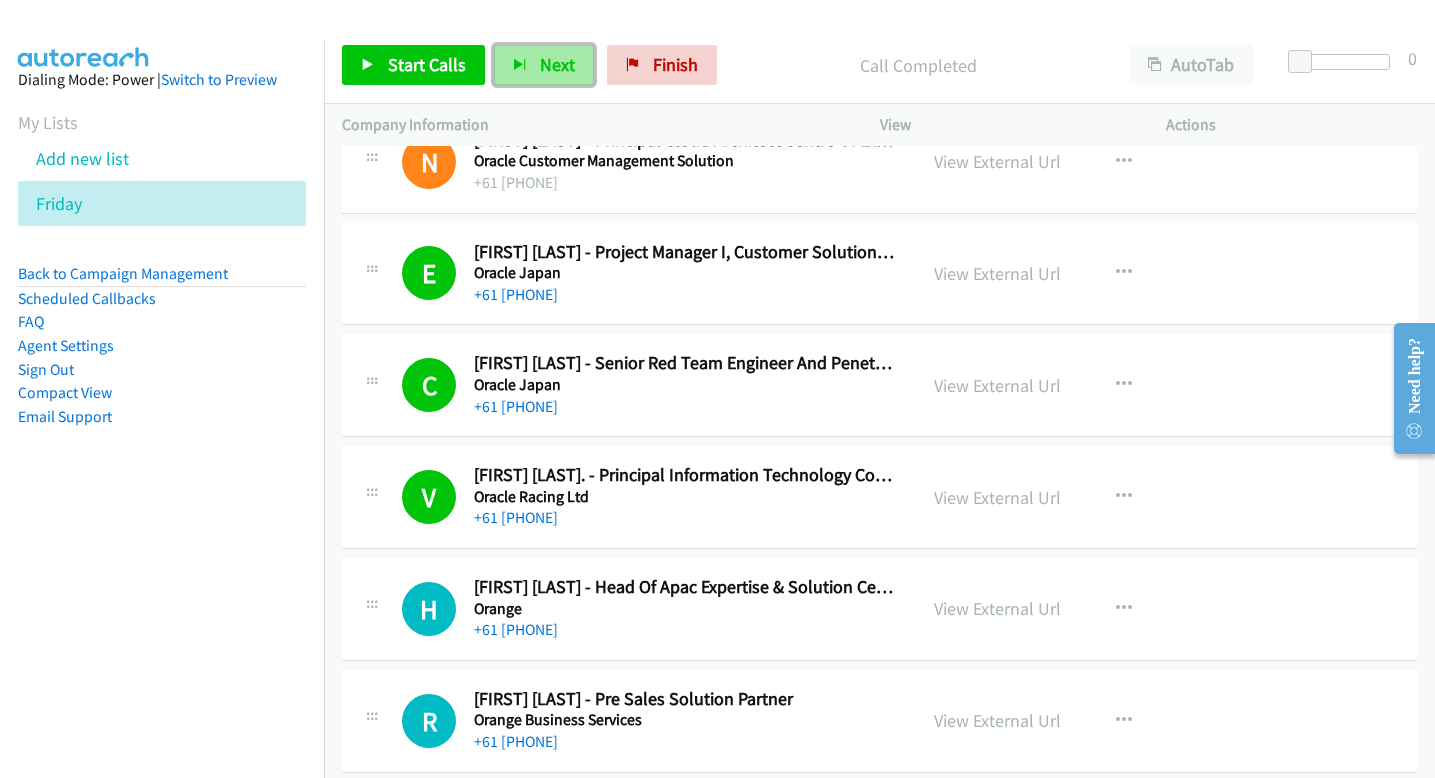click on "Next" at bounding box center (544, 65) 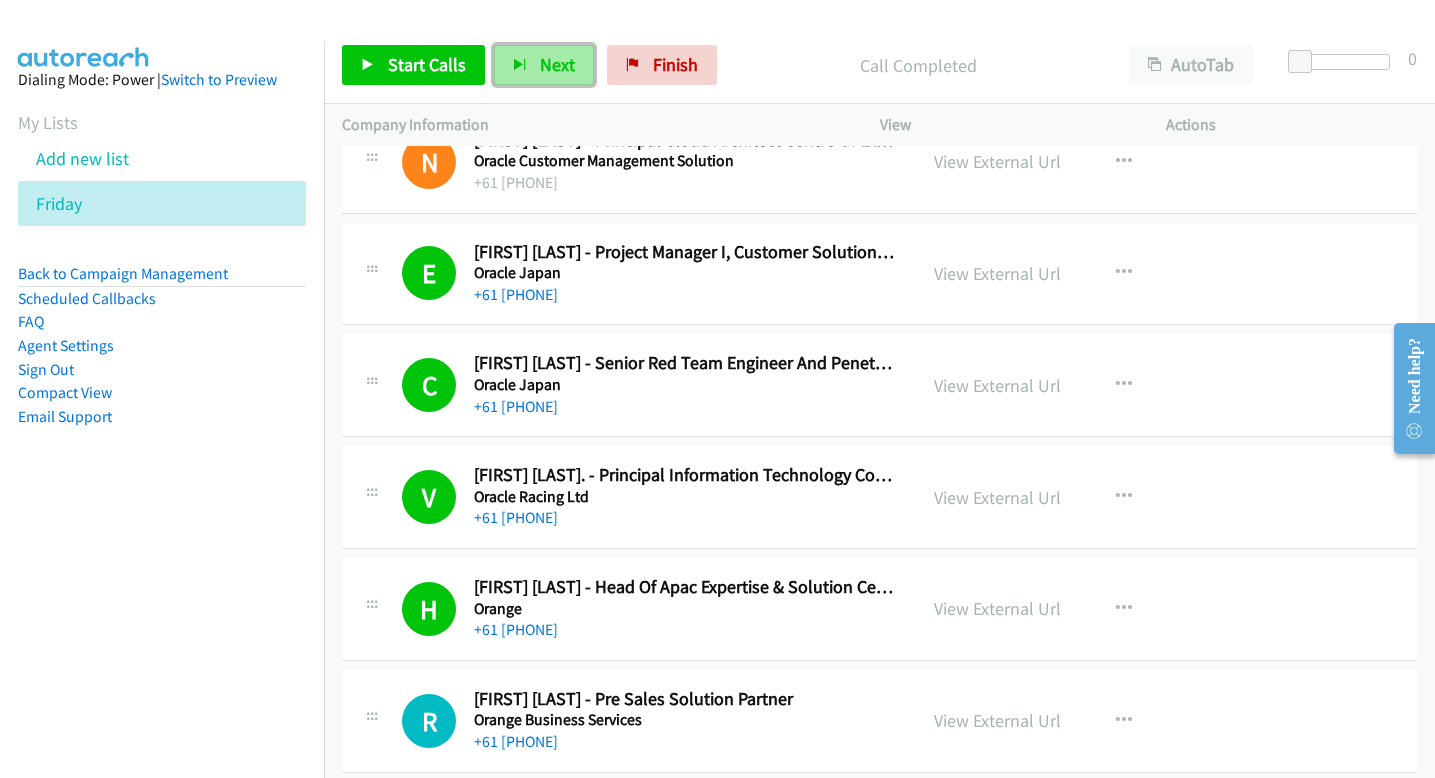 click on "Next" at bounding box center [557, 64] 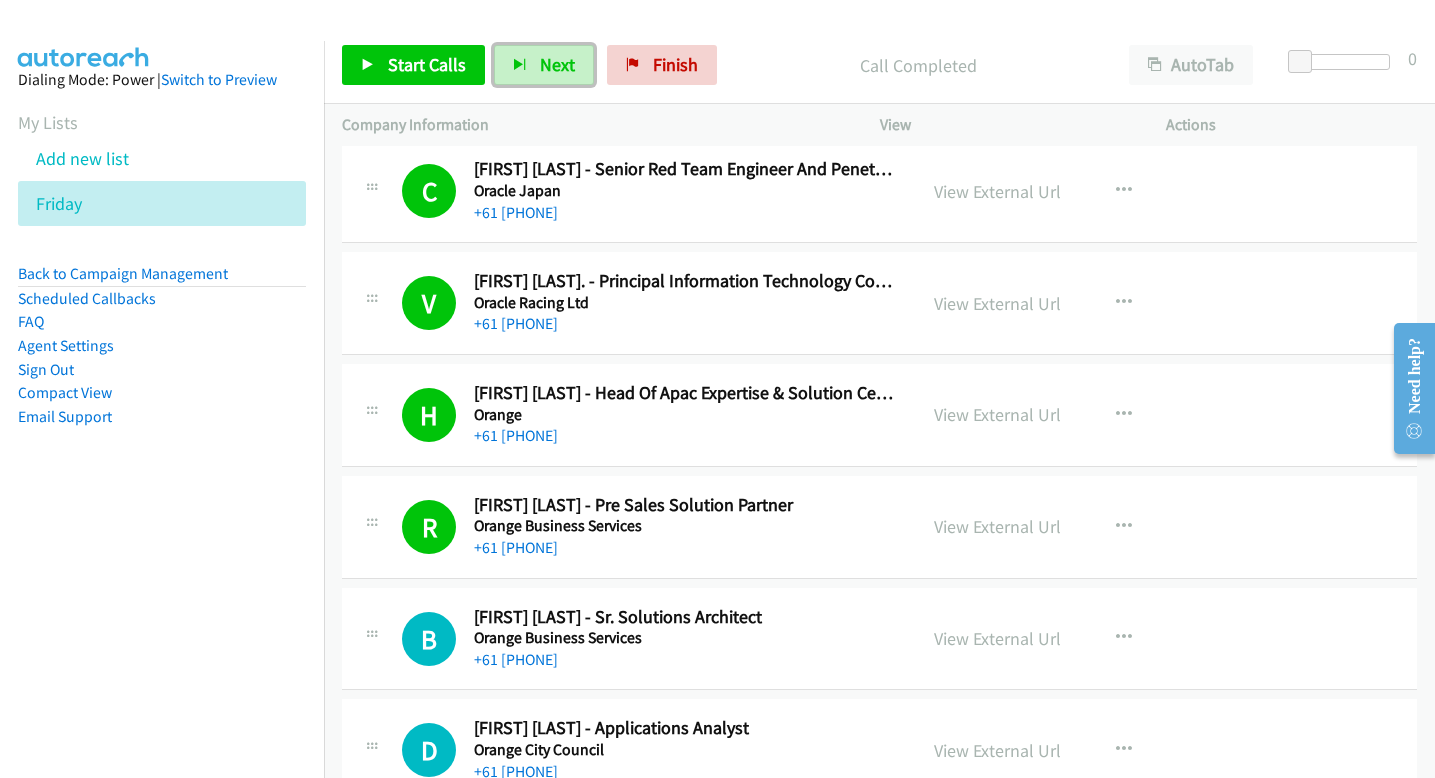 scroll, scrollTop: 823, scrollLeft: 0, axis: vertical 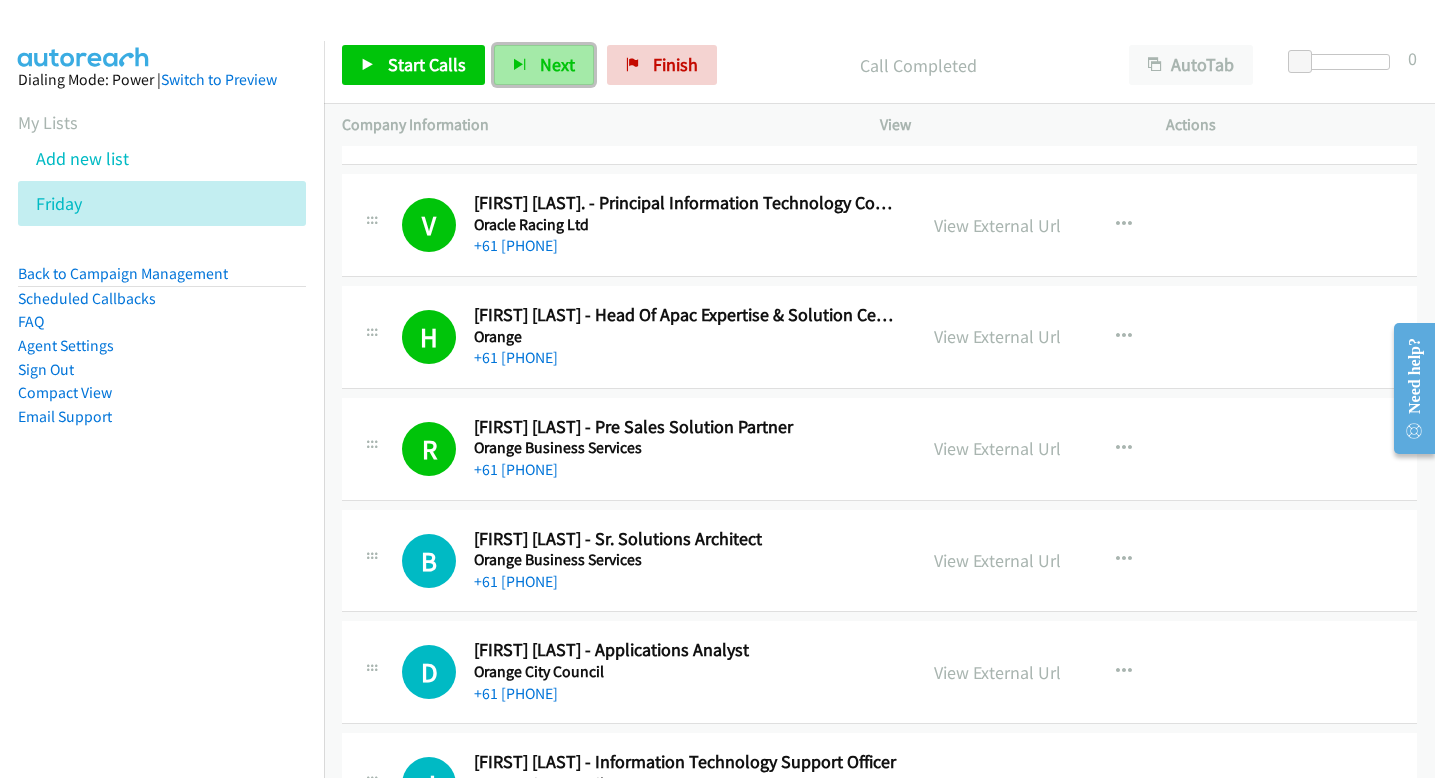 click on "Next" at bounding box center [544, 65] 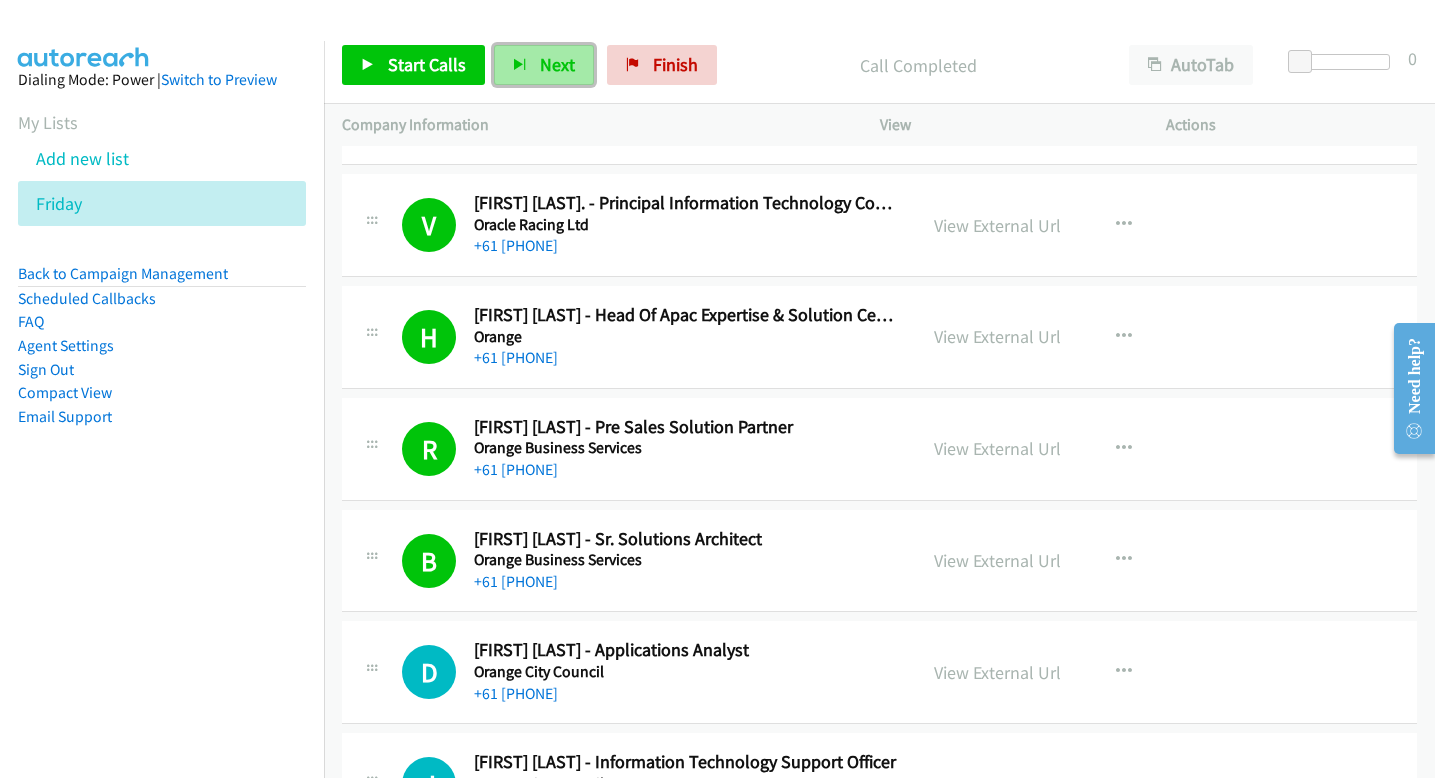 click on "Next" at bounding box center [544, 65] 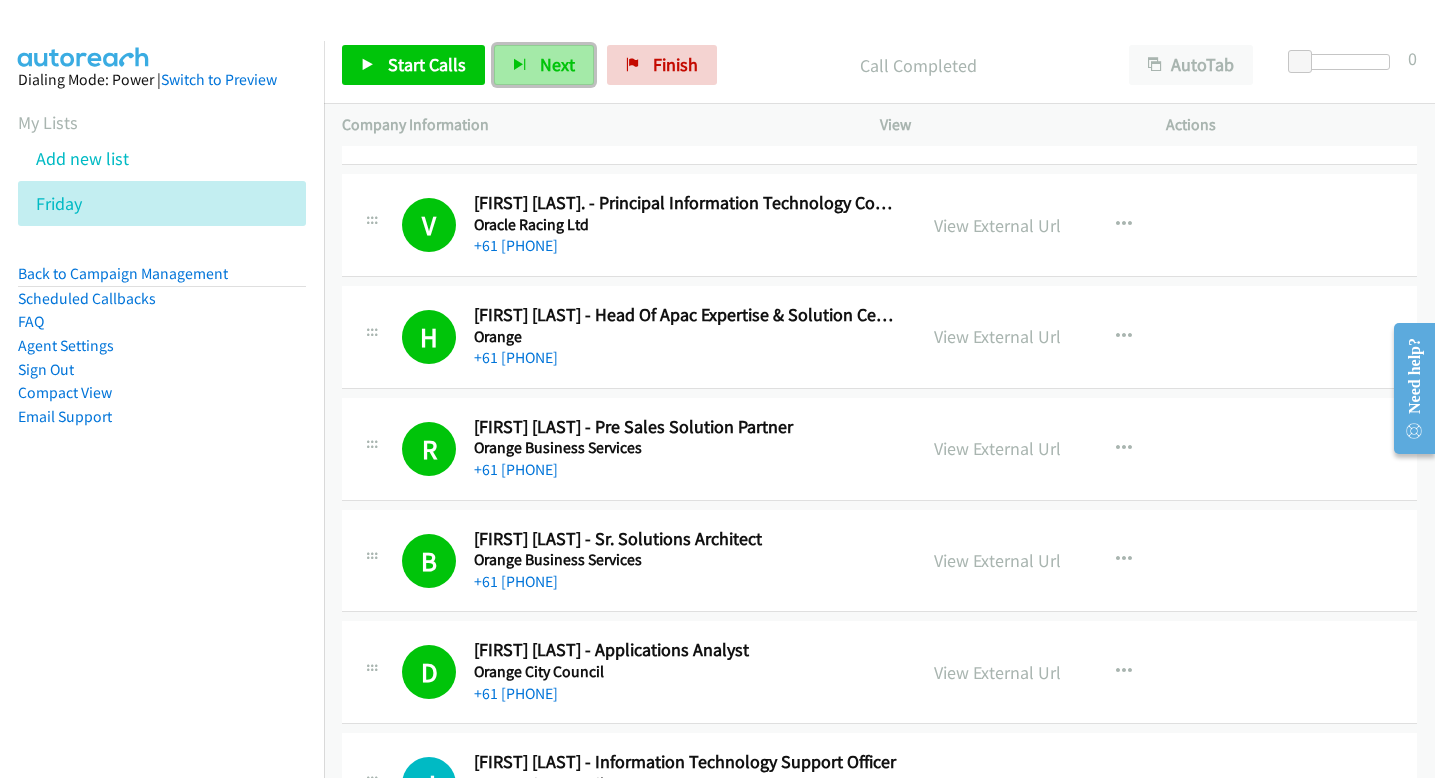 click on "Next" at bounding box center [557, 64] 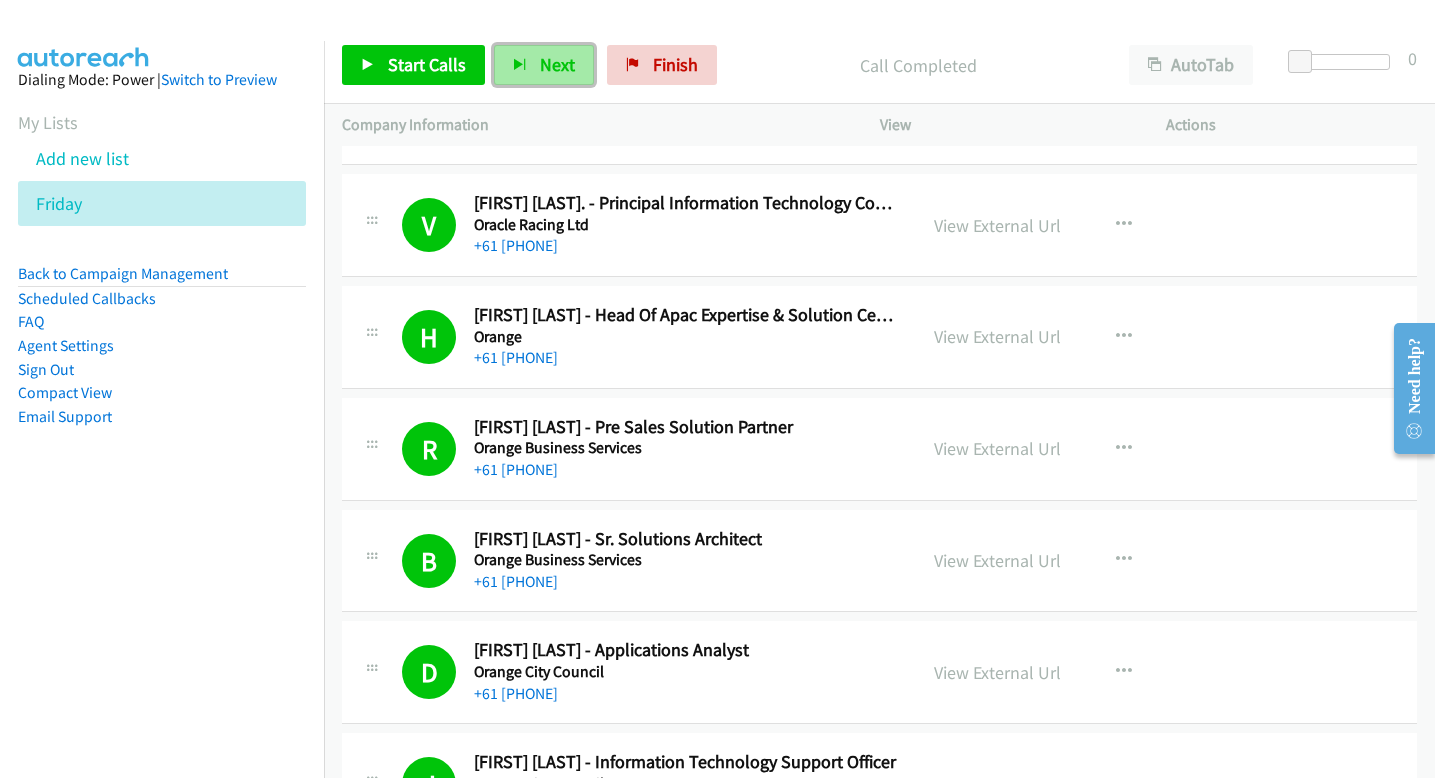 click on "Next" at bounding box center [557, 64] 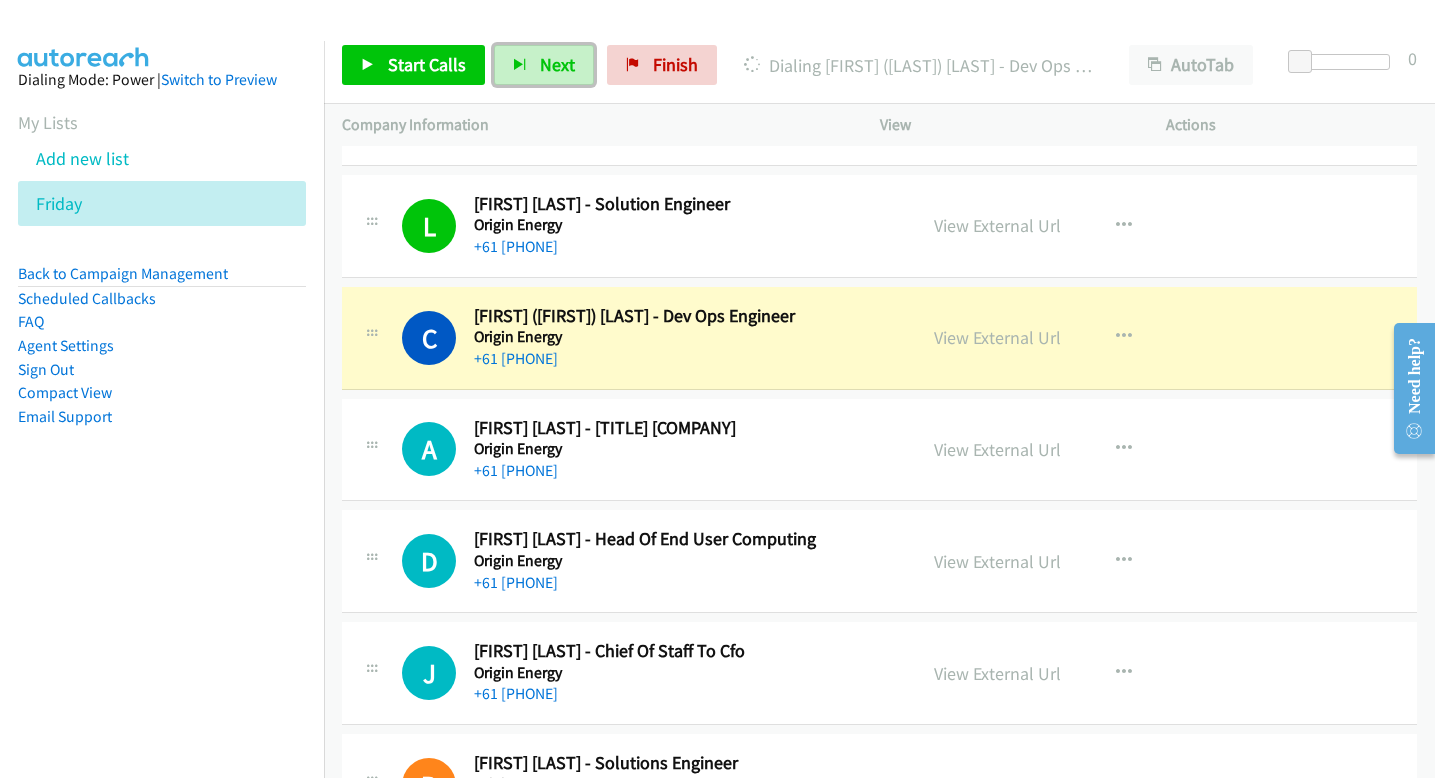 scroll, scrollTop: 1601, scrollLeft: 0, axis: vertical 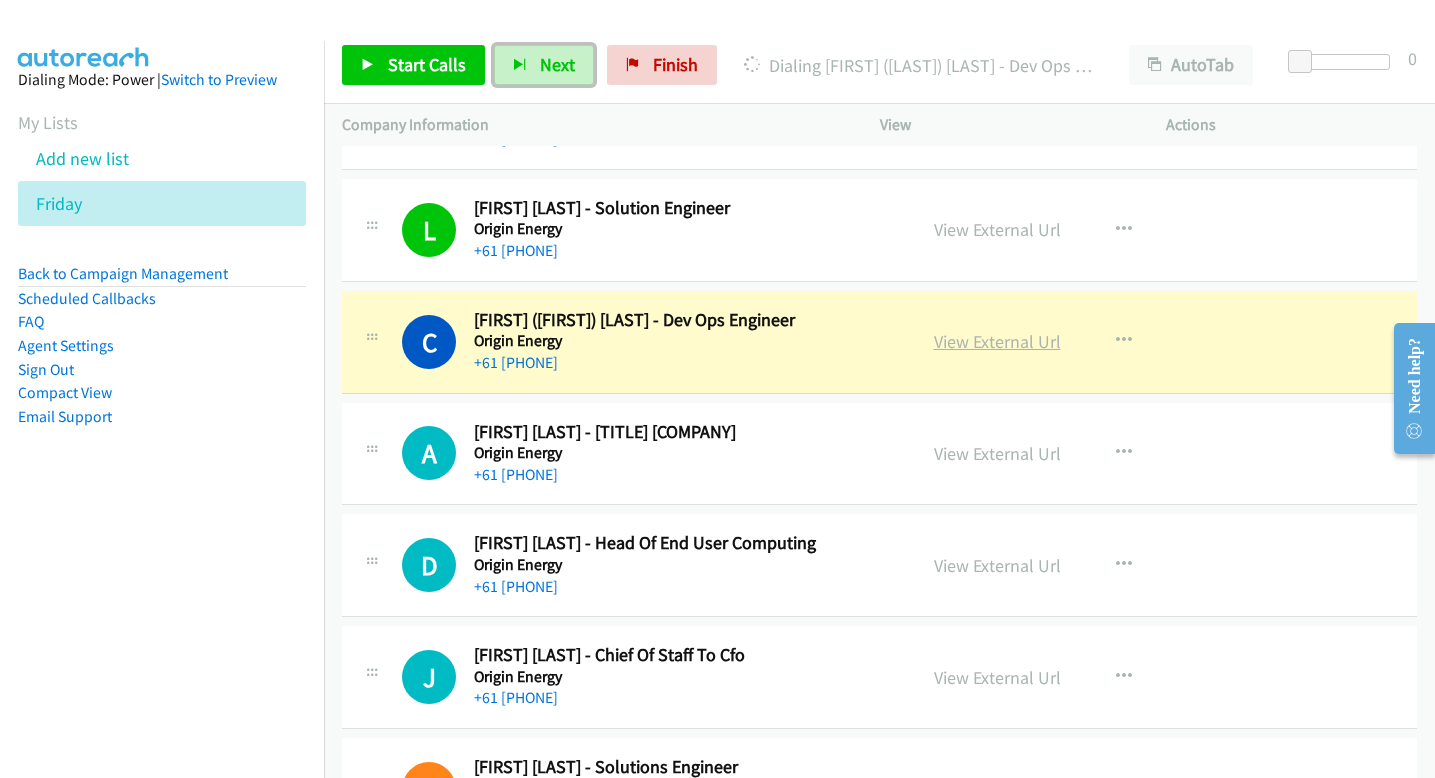 click on "View External Url" at bounding box center (997, 341) 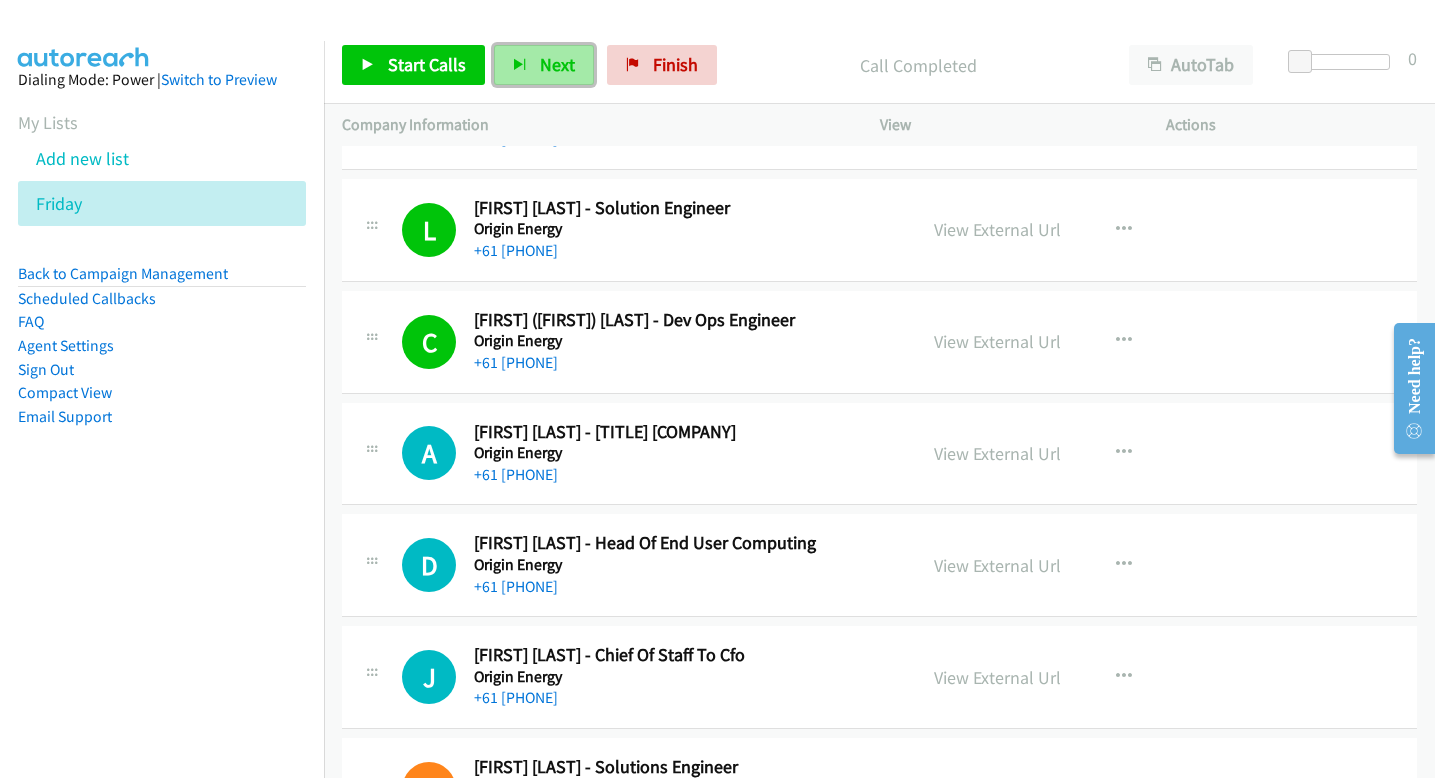 click on "Next" at bounding box center [544, 65] 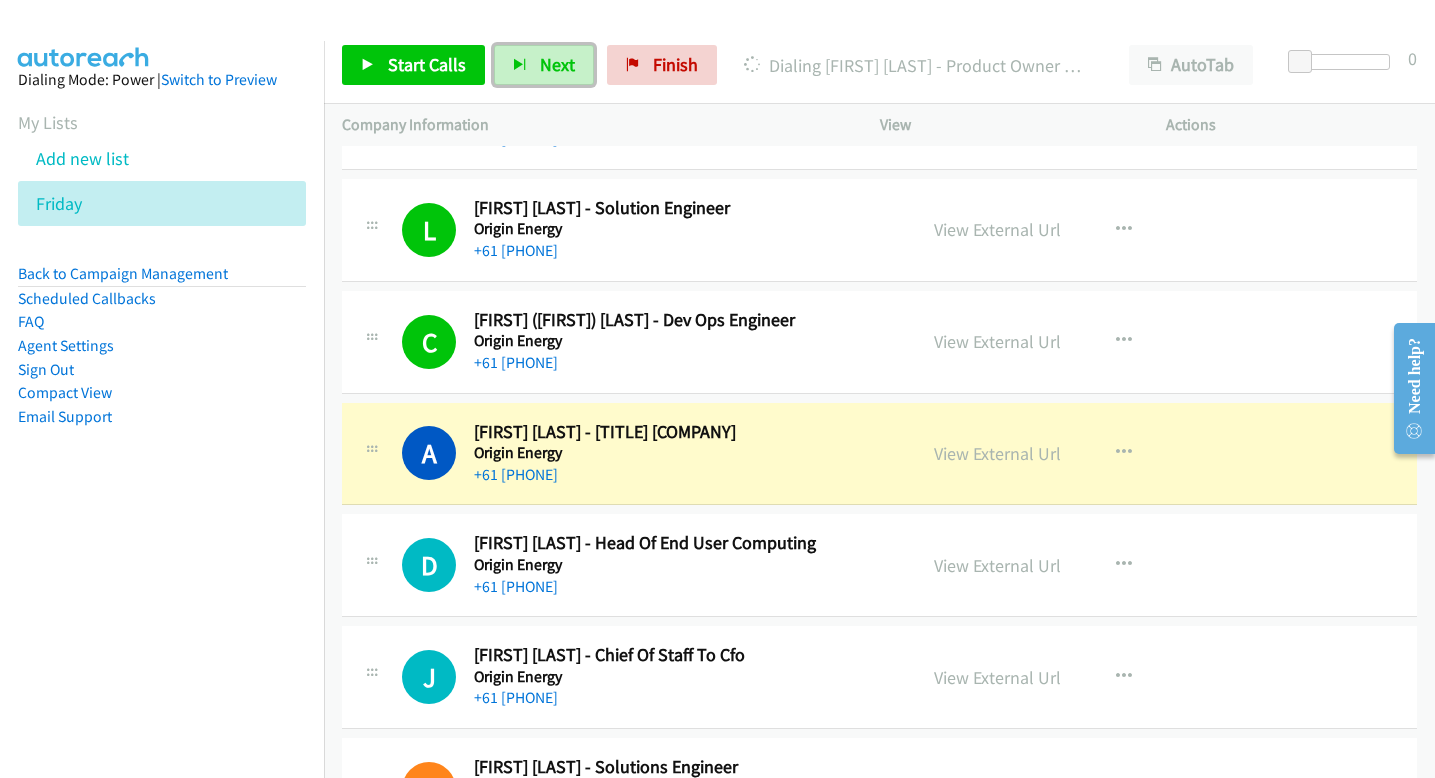 click on "View External Url
View External Url
Schedule/Manage Callback
Start Calls Here
Remove from list
Add to do not call list
Reset Call Status" at bounding box center (1068, 454) 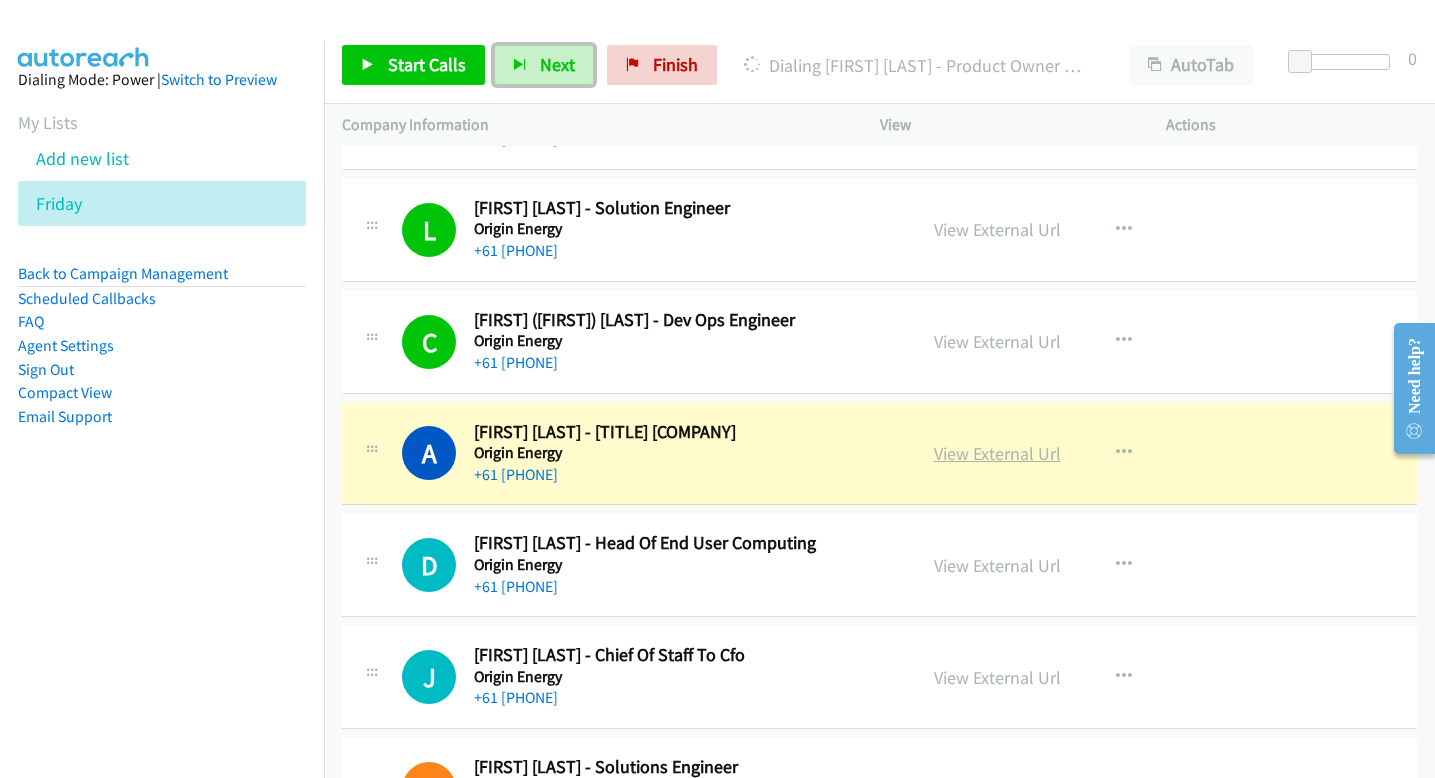 click on "View External Url" at bounding box center (997, 453) 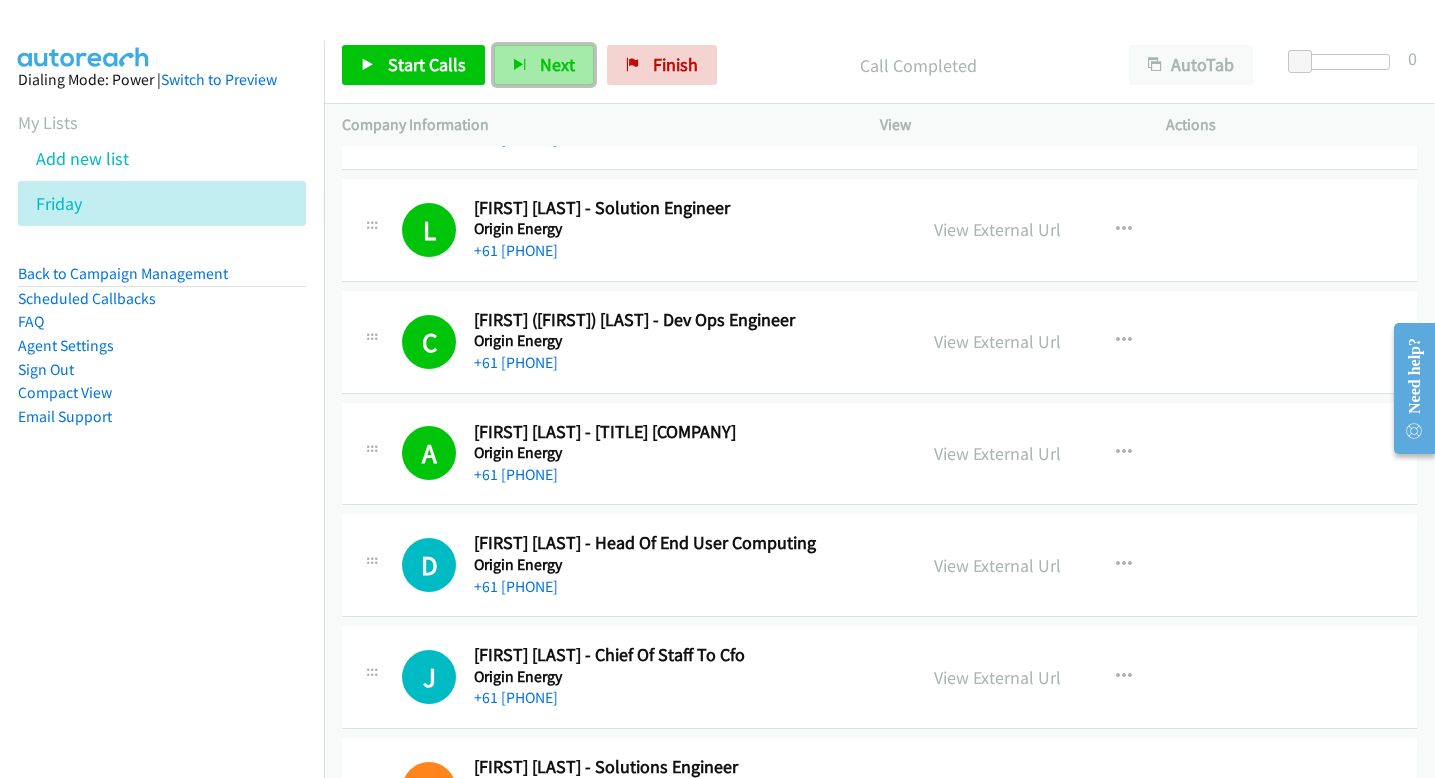 click on "Next" at bounding box center (557, 64) 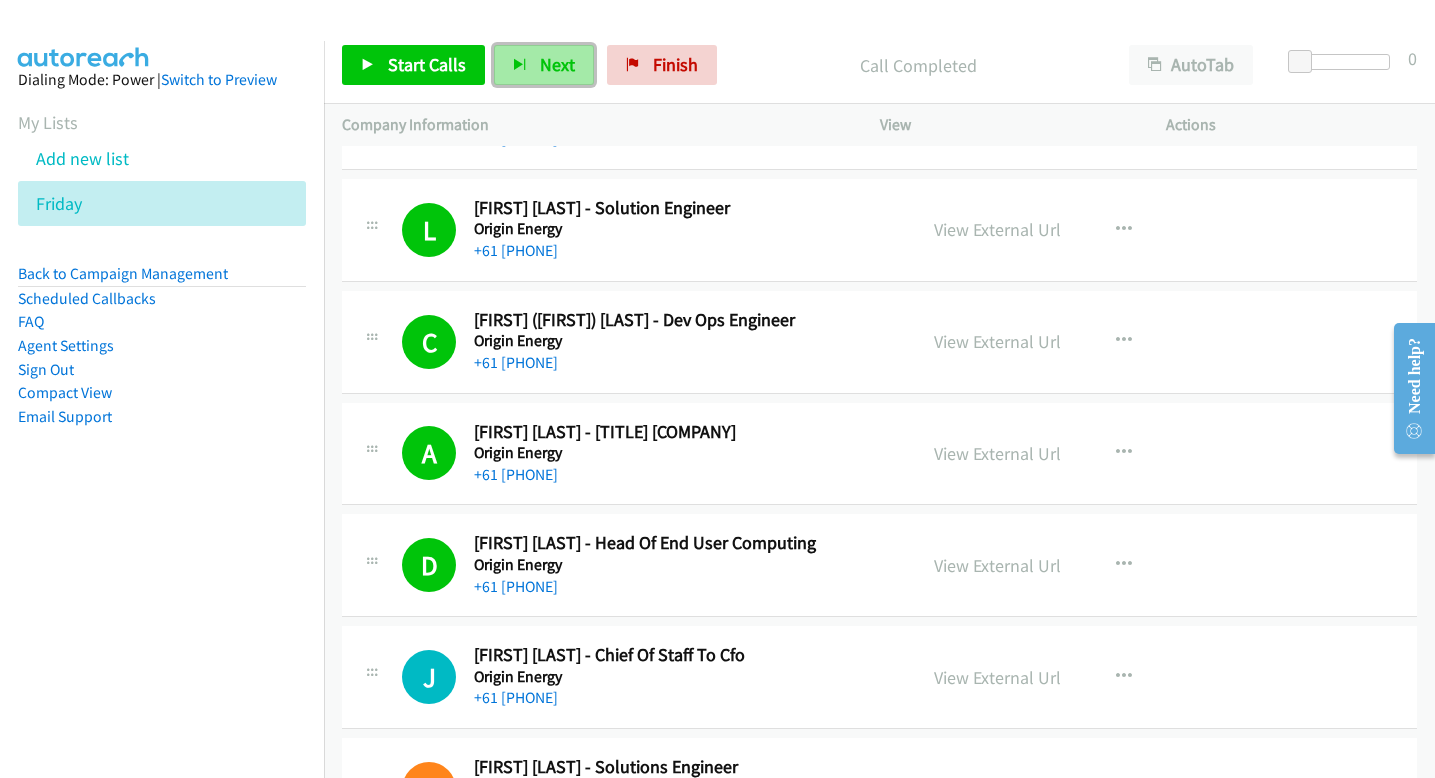 click on "Next" at bounding box center (557, 64) 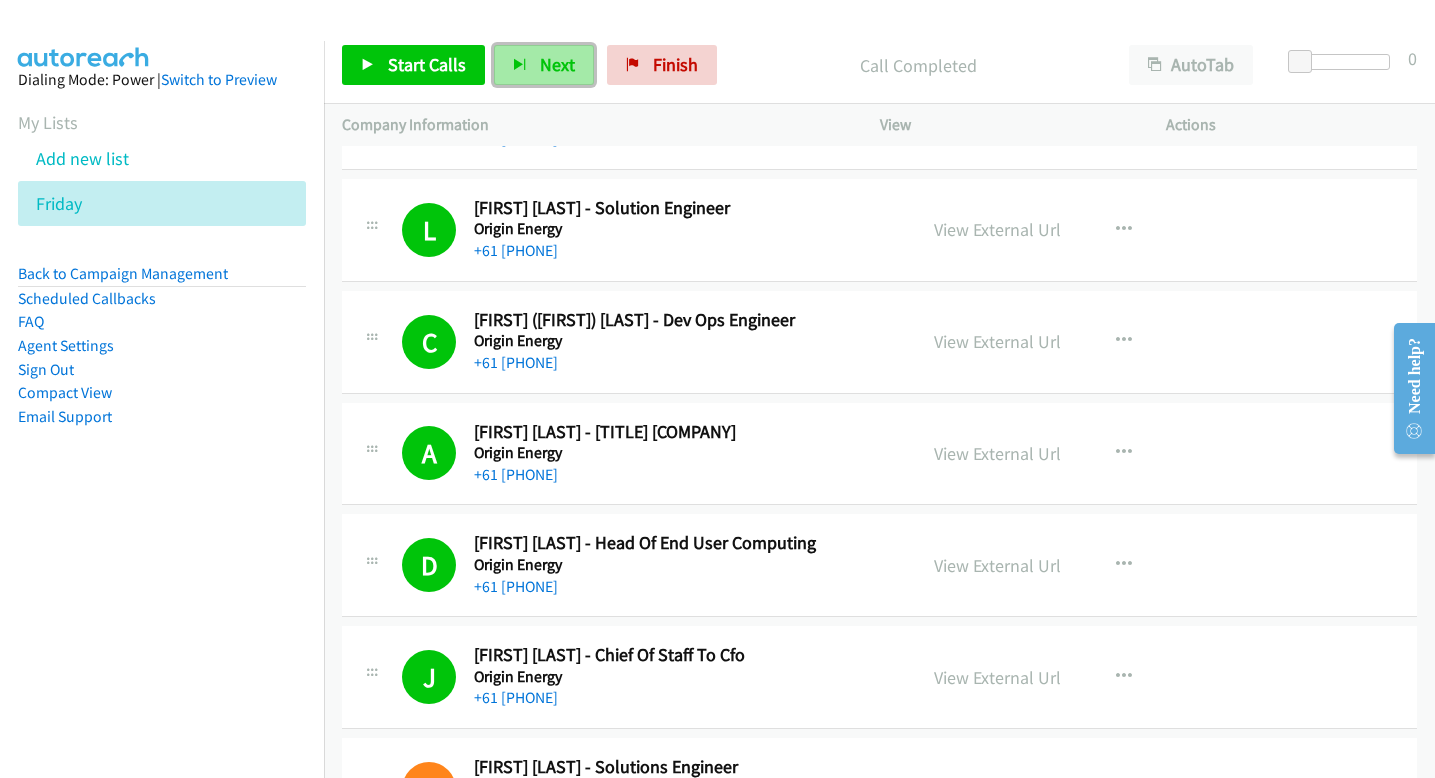 click on "Next" at bounding box center (544, 65) 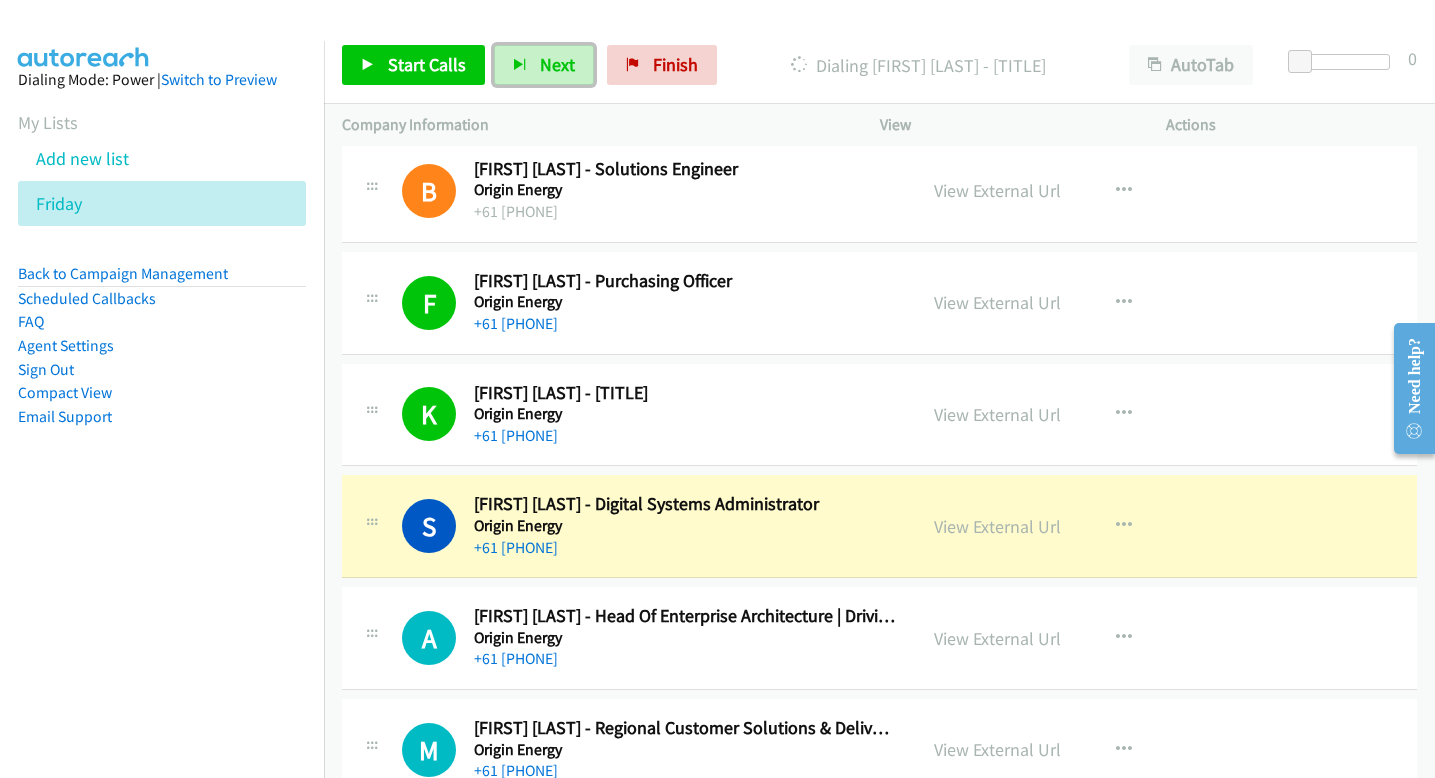 scroll, scrollTop: 2198, scrollLeft: 0, axis: vertical 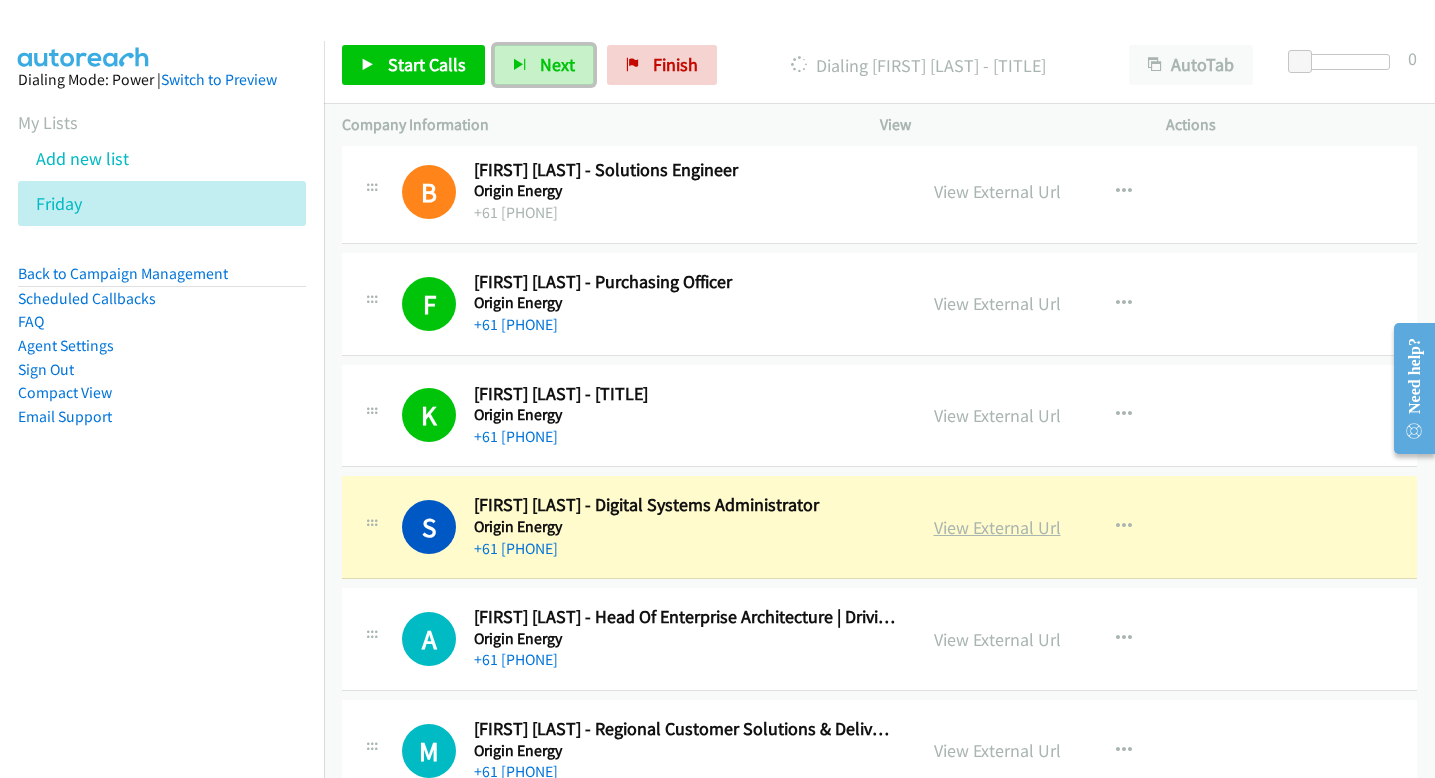 click on "View External Url" at bounding box center (997, 527) 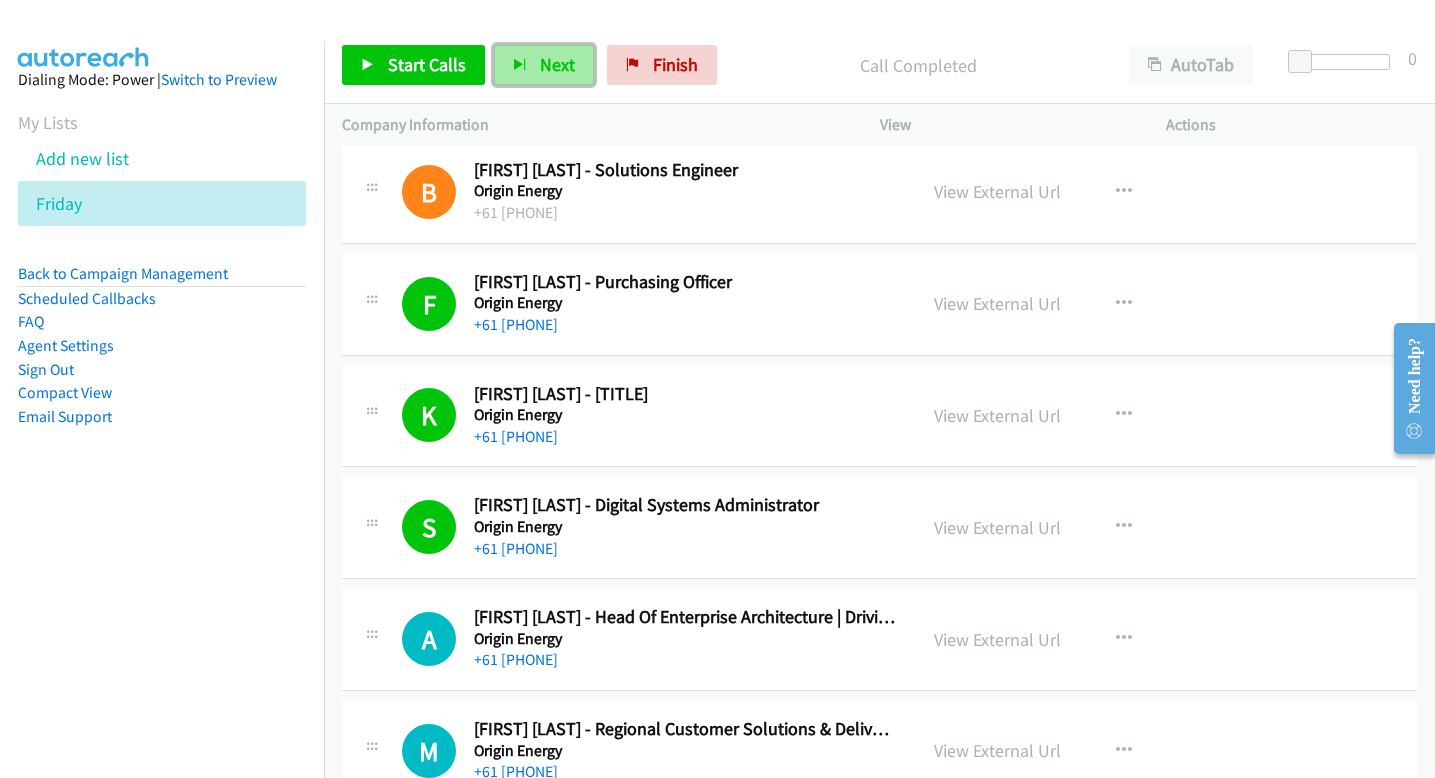 click on "Next" at bounding box center [544, 65] 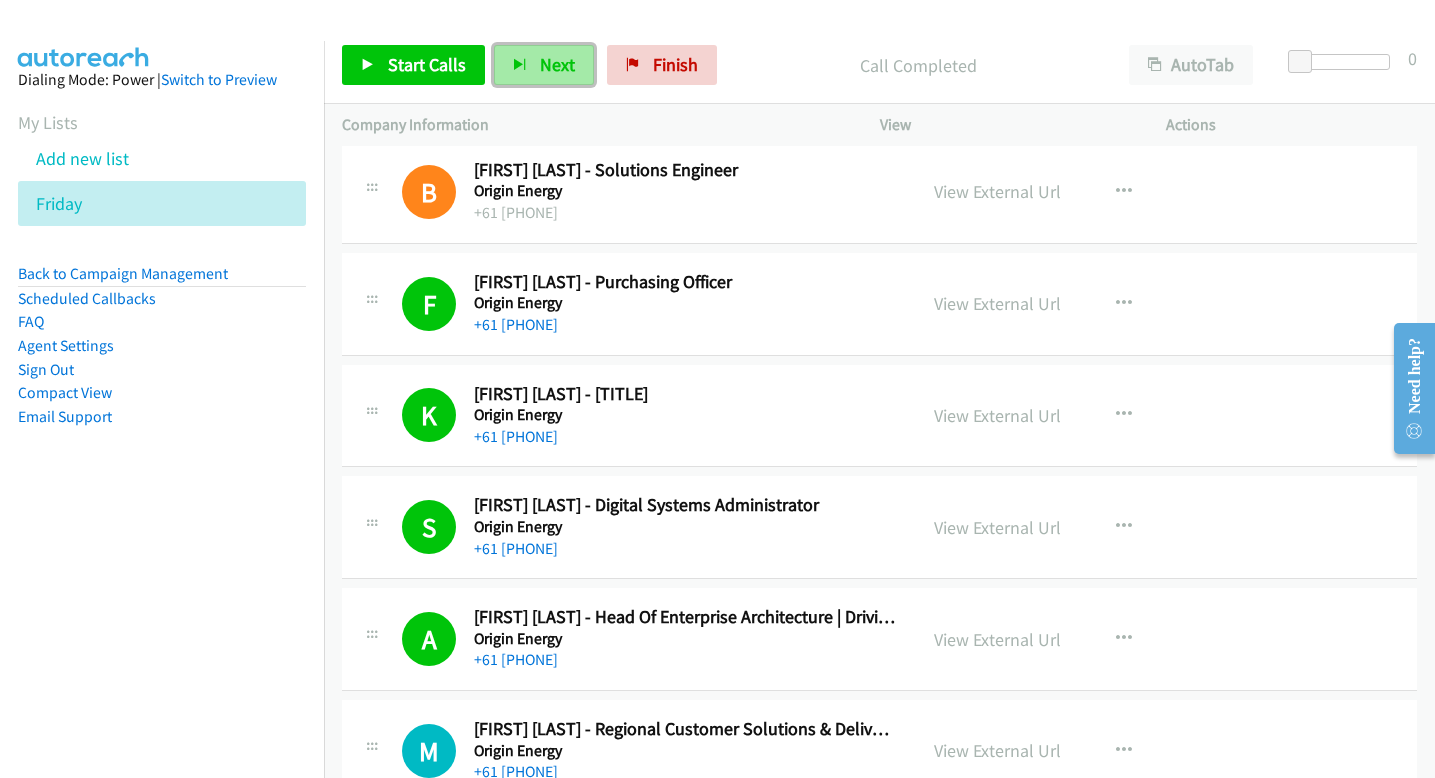 click on "Next" at bounding box center (544, 65) 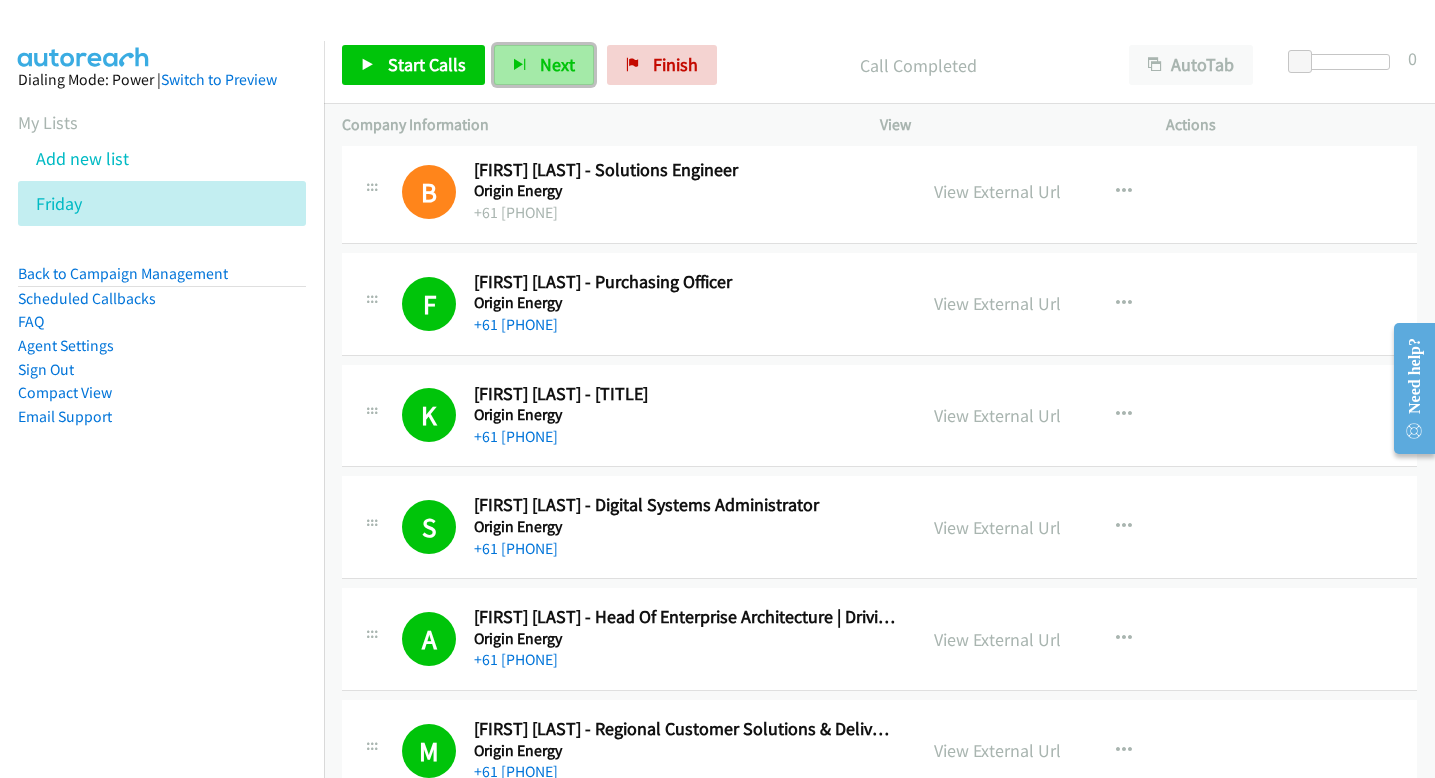 click on "Next" at bounding box center (544, 65) 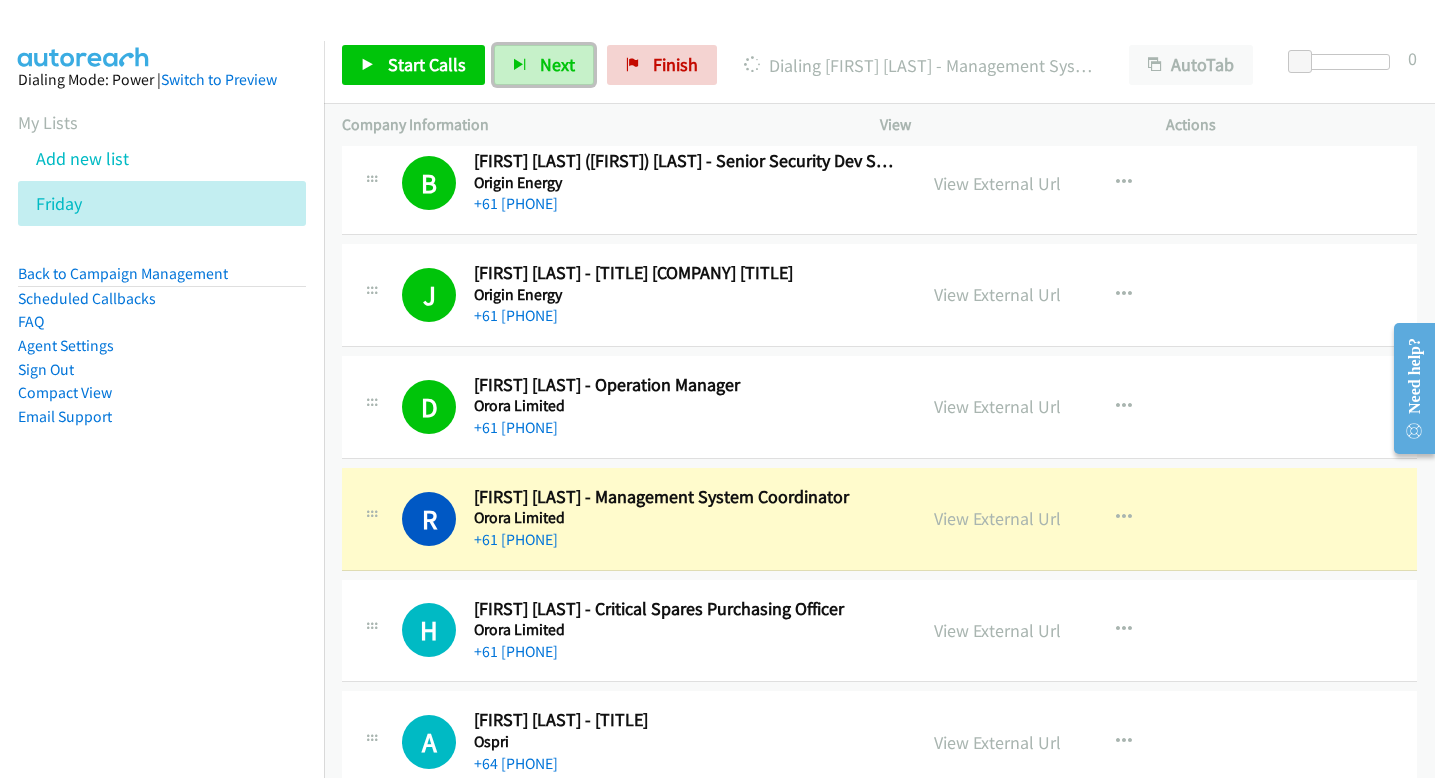 scroll, scrollTop: 3214, scrollLeft: 0, axis: vertical 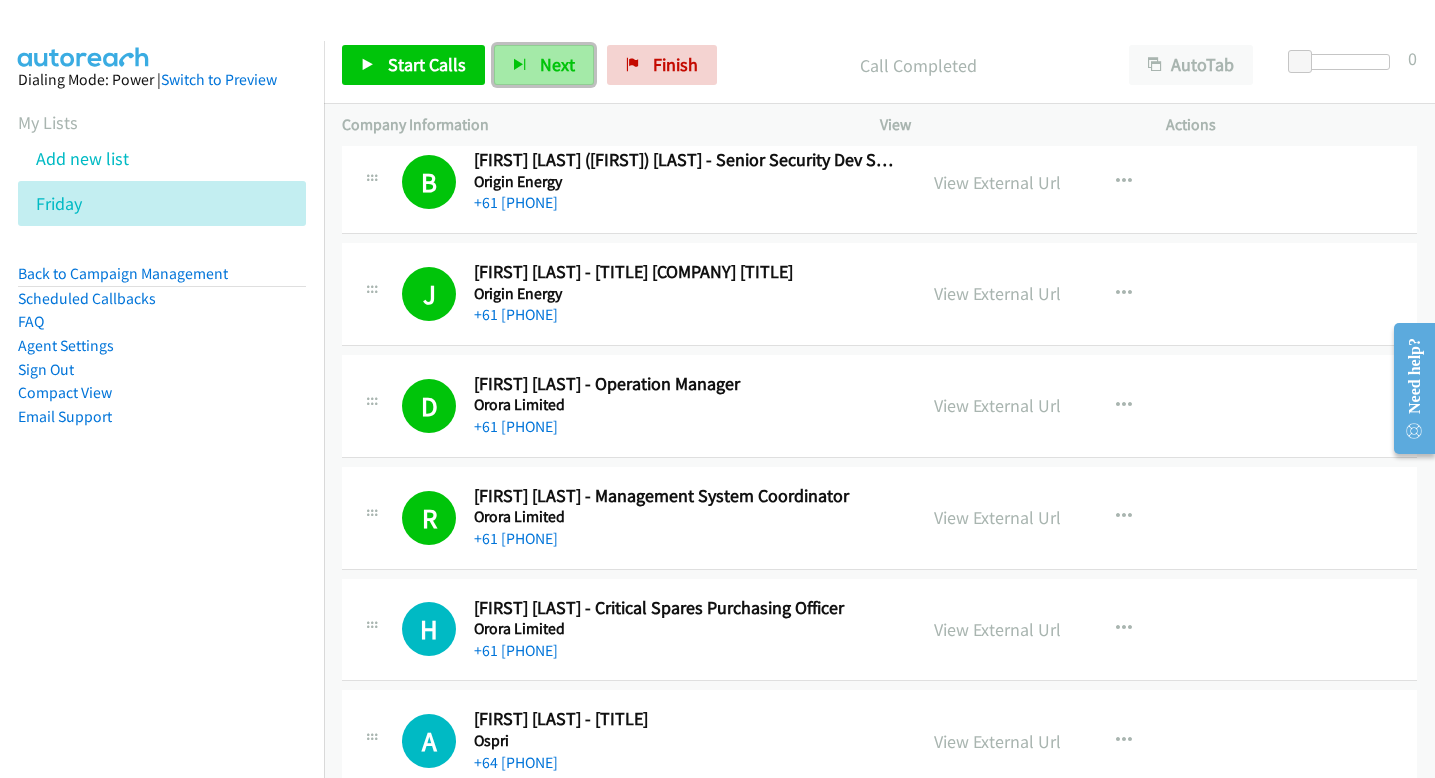 click on "Next" at bounding box center [544, 65] 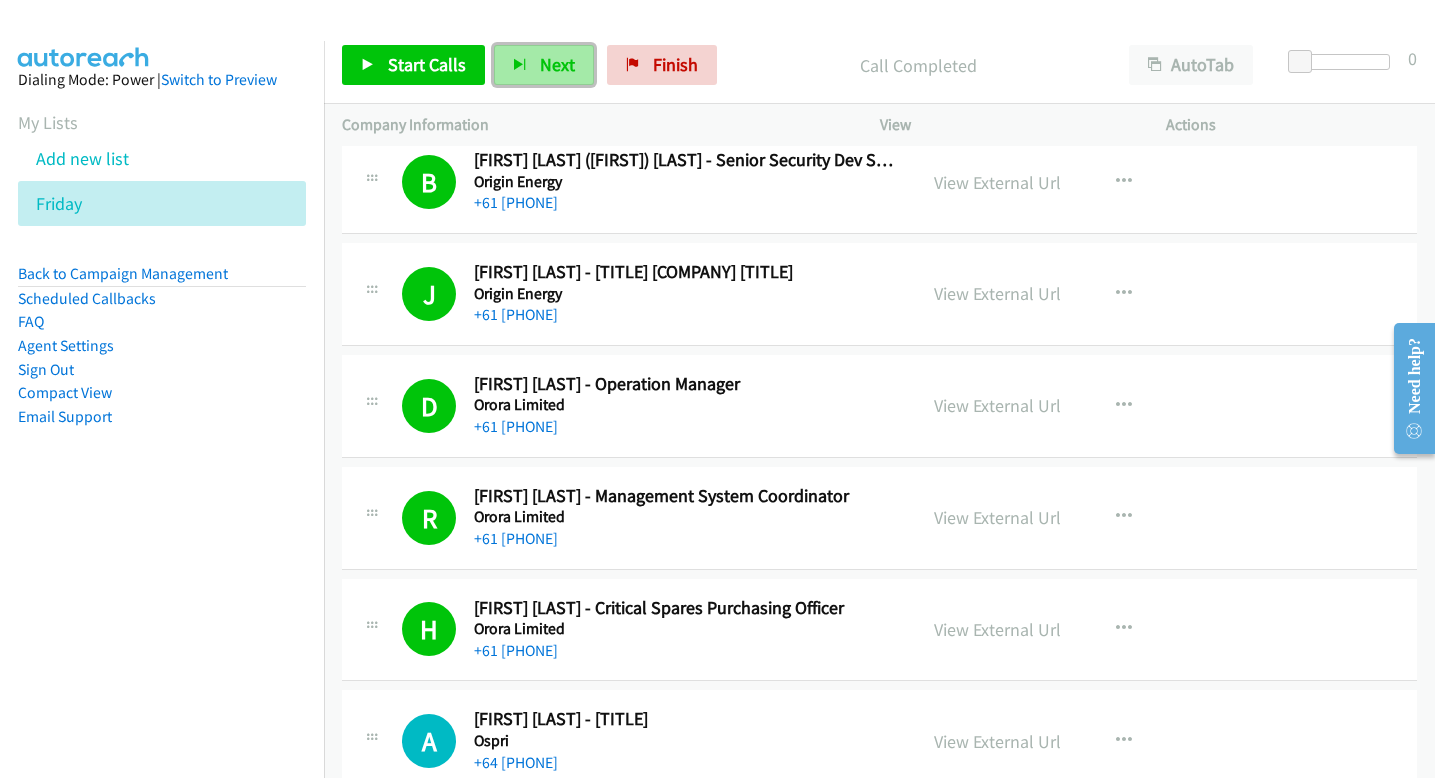 click on "Next" at bounding box center [557, 64] 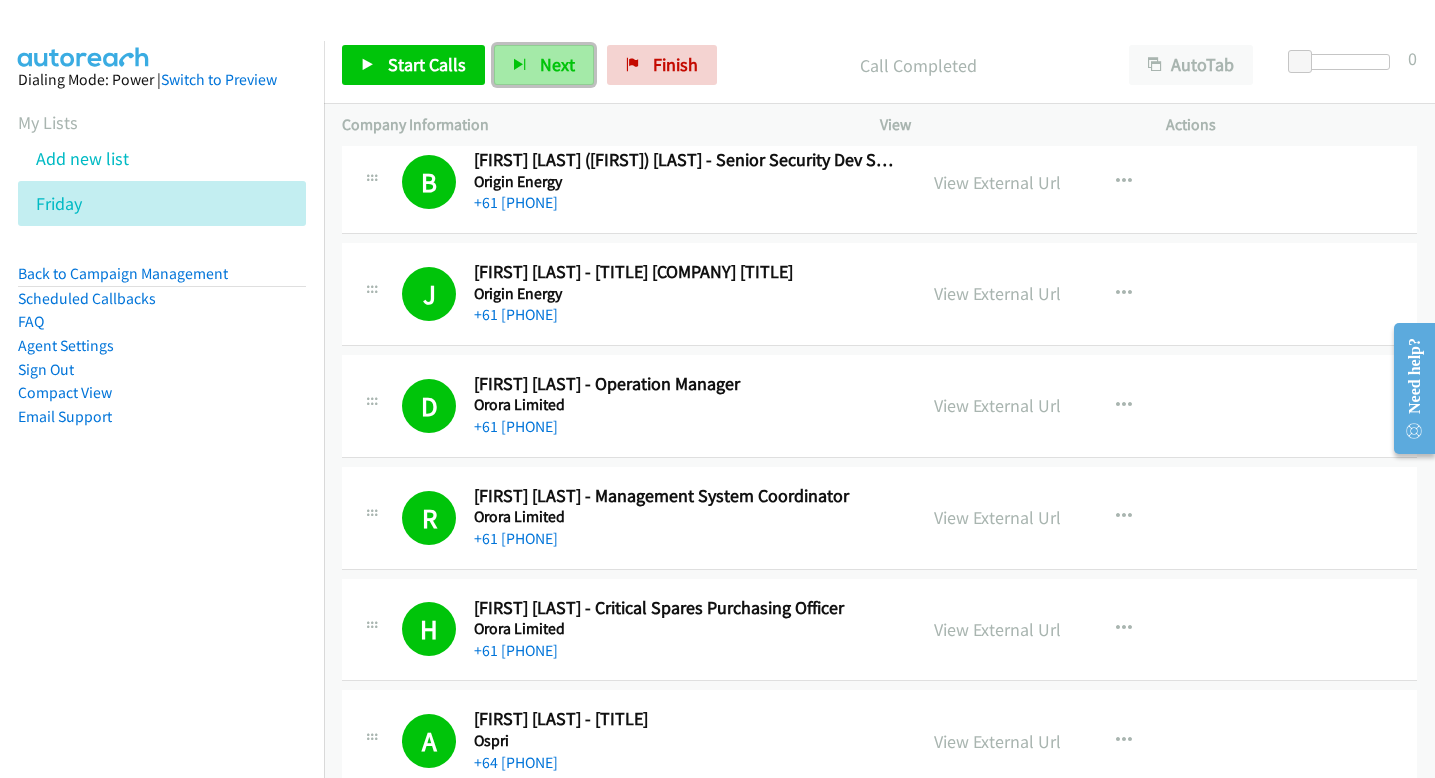click on "Next" at bounding box center [544, 65] 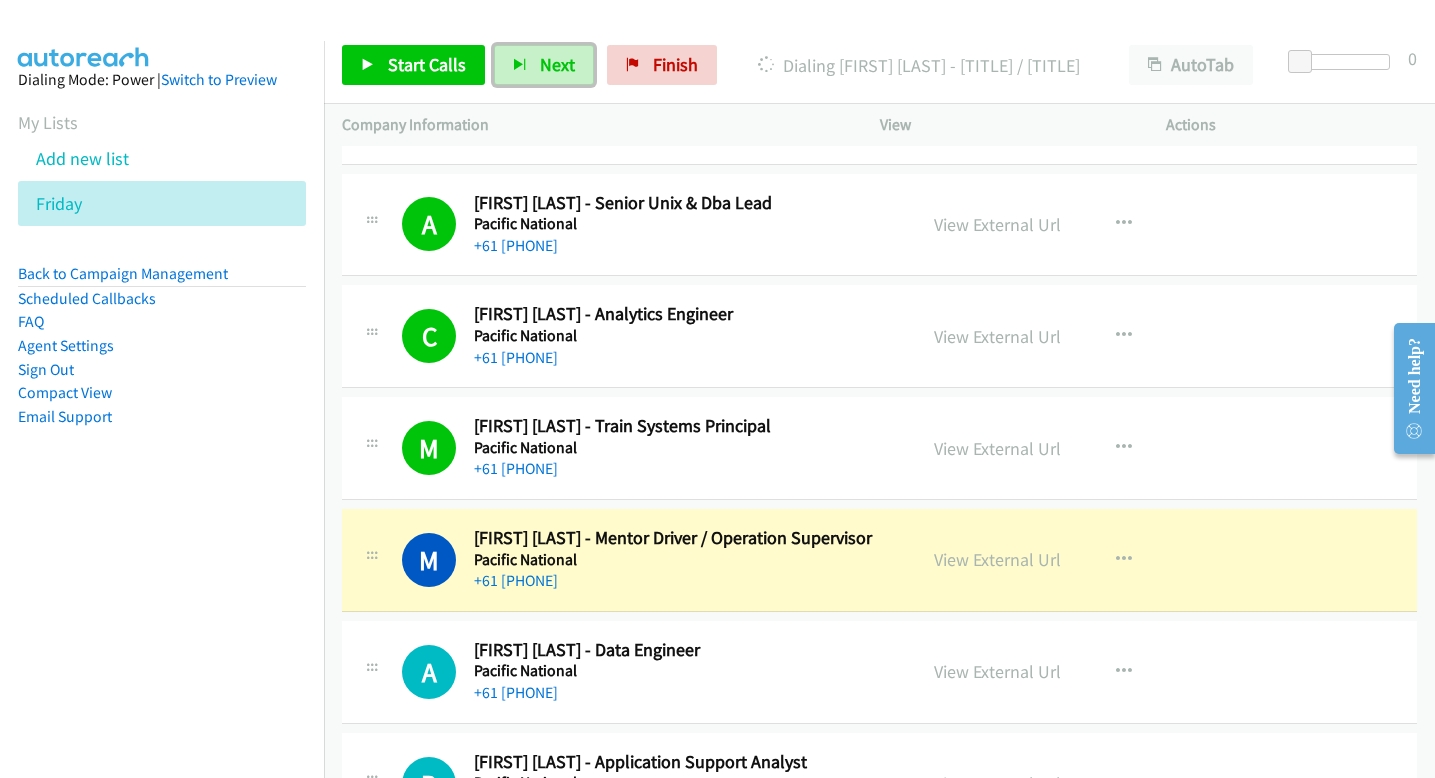scroll, scrollTop: 4179, scrollLeft: 0, axis: vertical 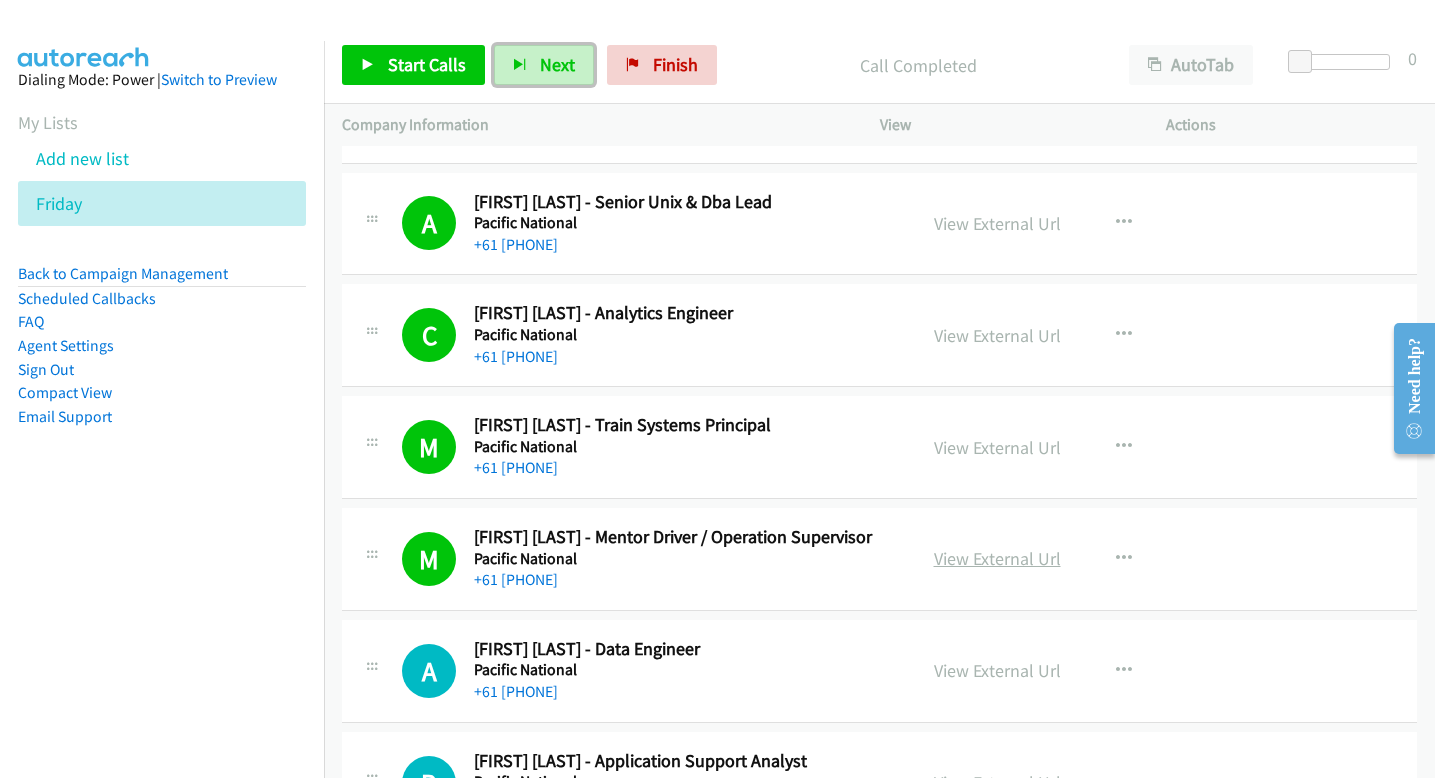 click on "View External Url" at bounding box center (997, 558) 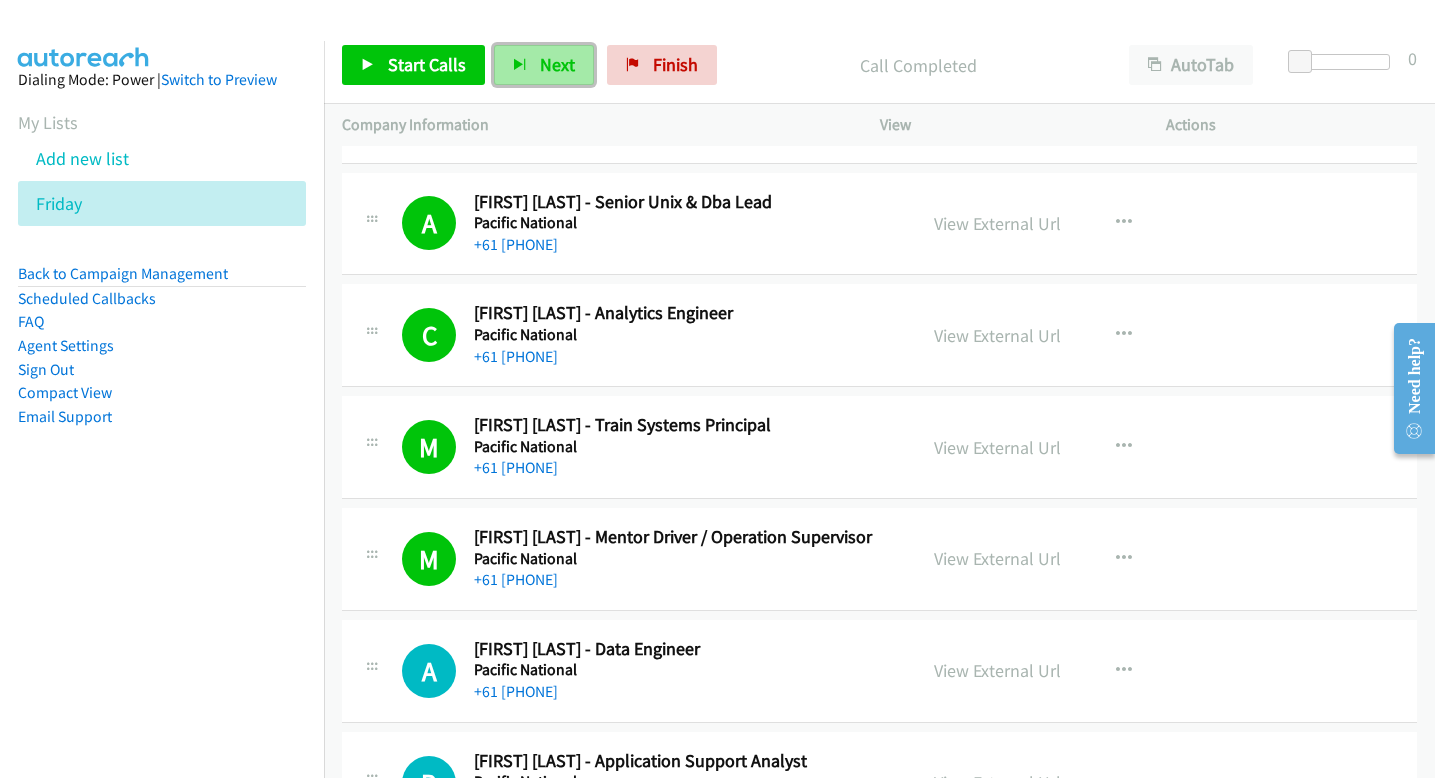 click on "Next" at bounding box center [557, 64] 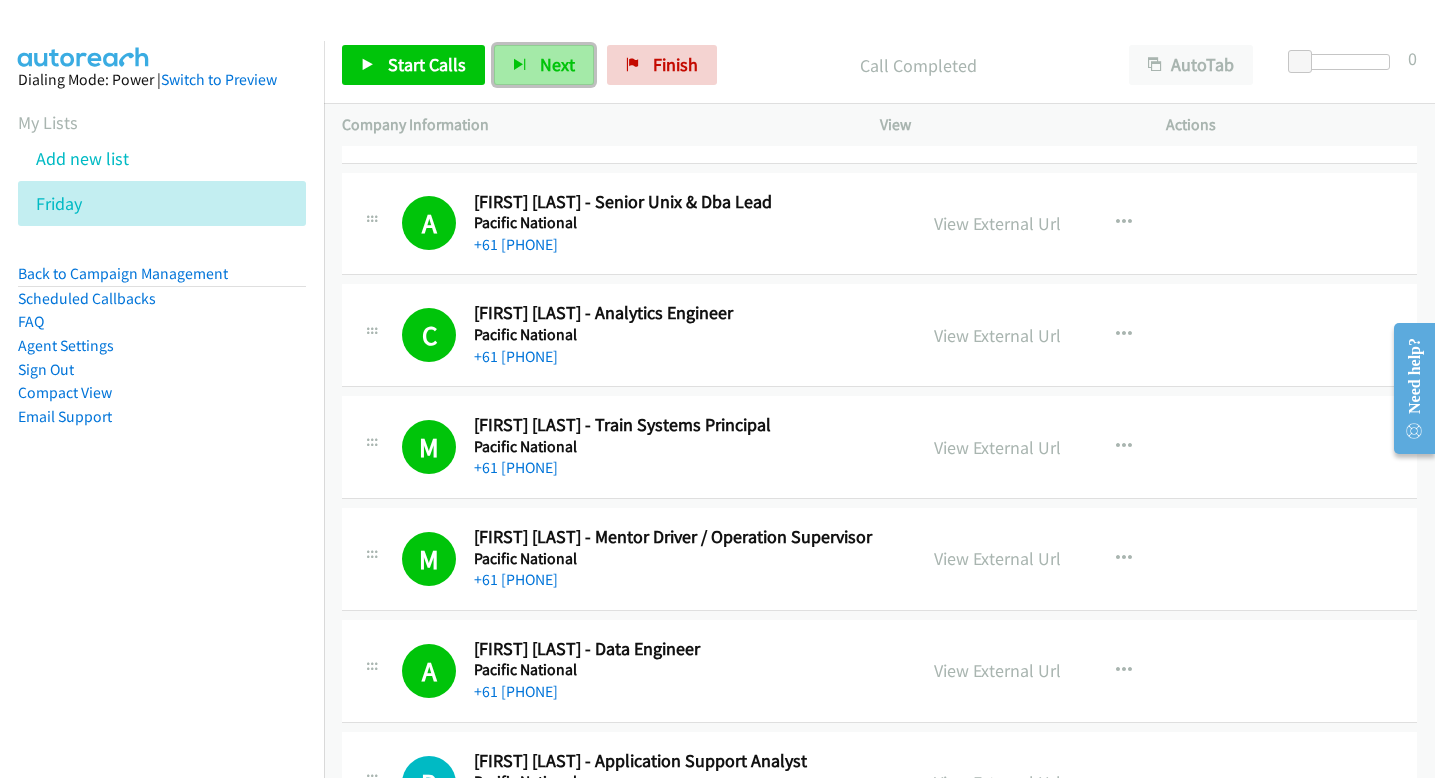click on "Next" at bounding box center [557, 64] 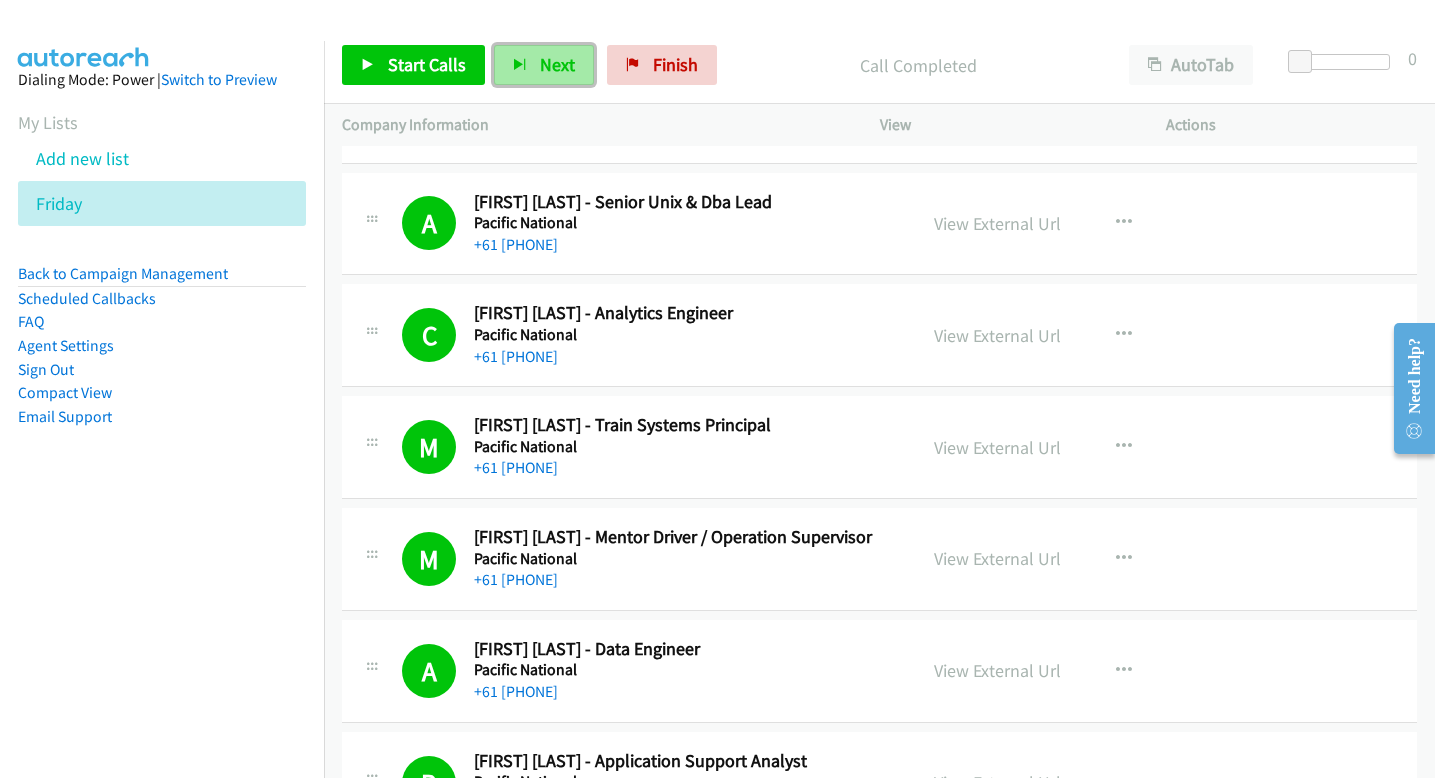 click on "Next" at bounding box center (557, 64) 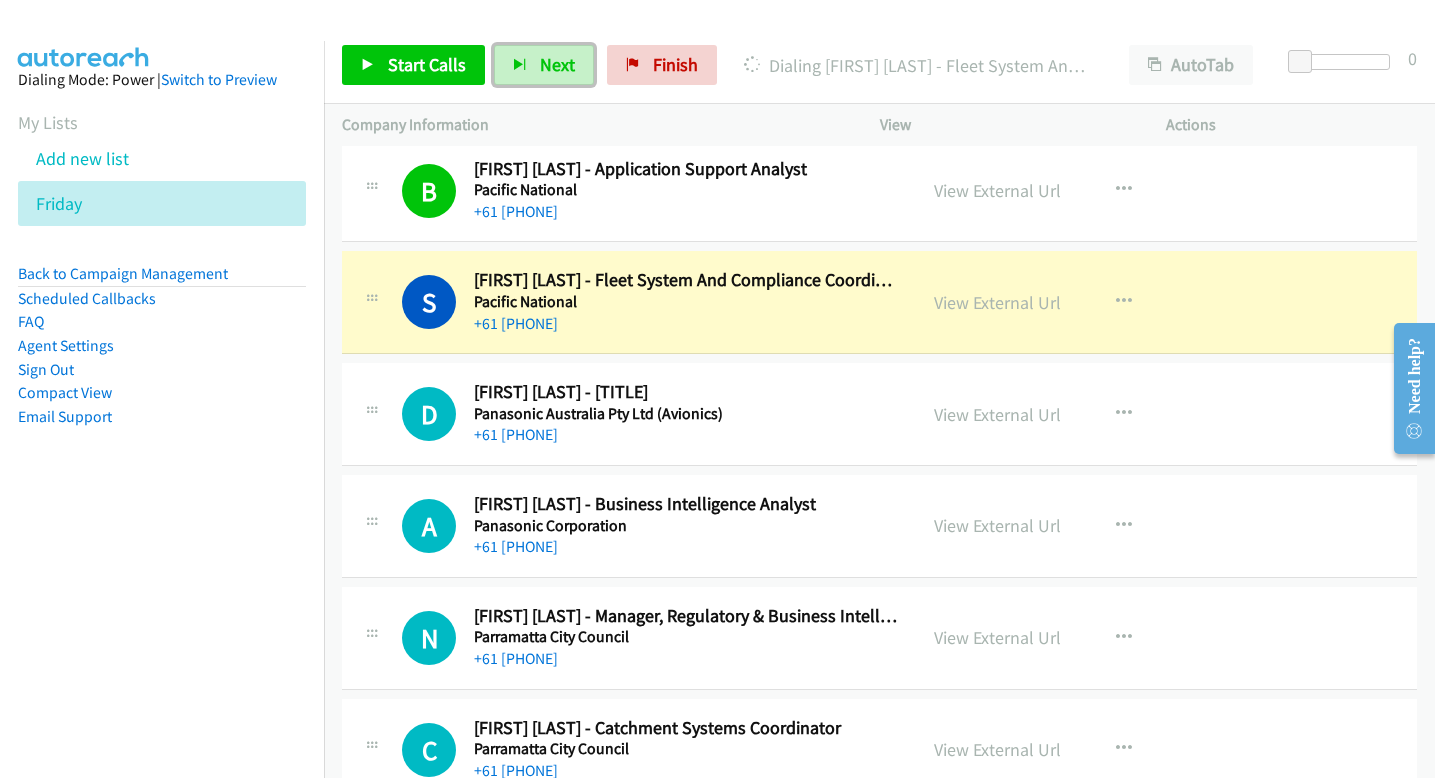 scroll, scrollTop: 4774, scrollLeft: 0, axis: vertical 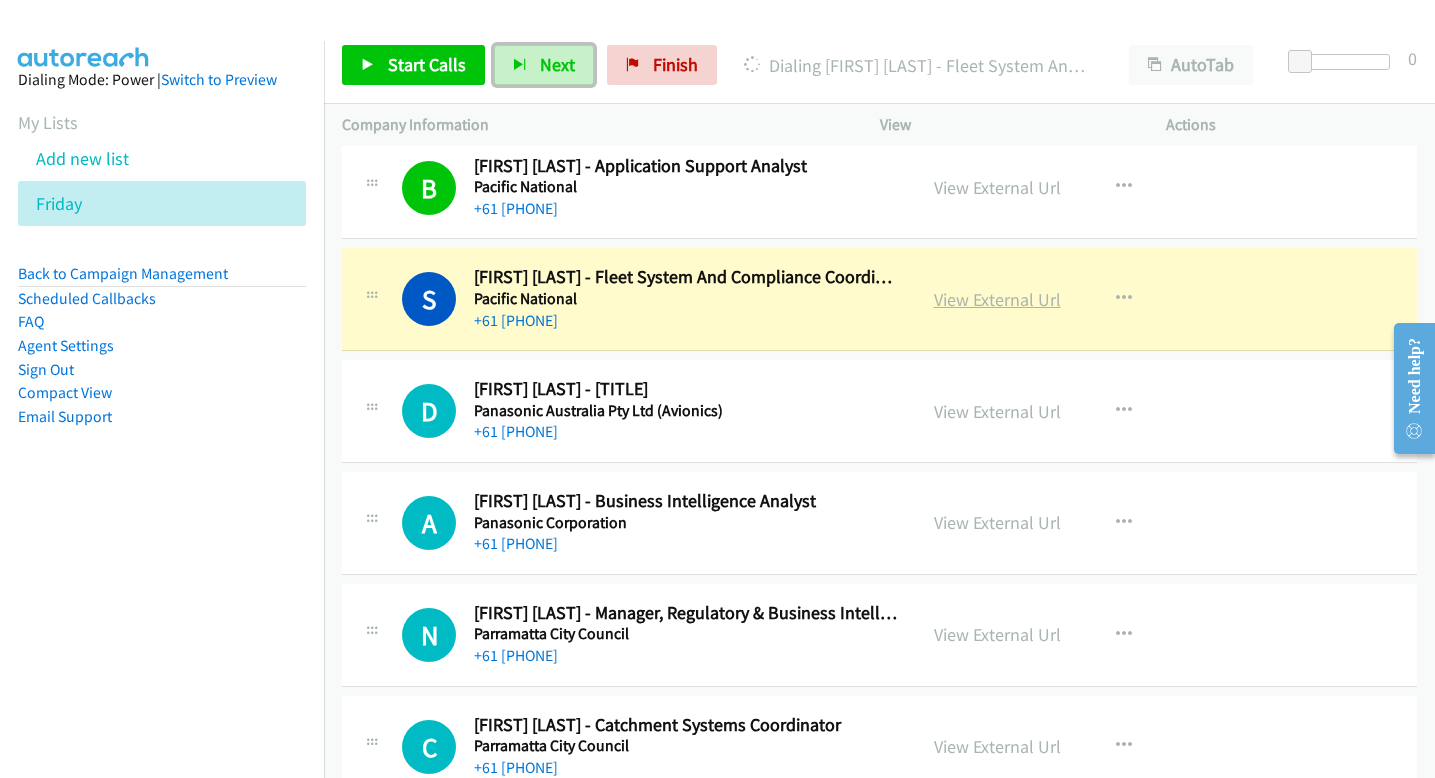 click on "View External Url" at bounding box center (997, 299) 